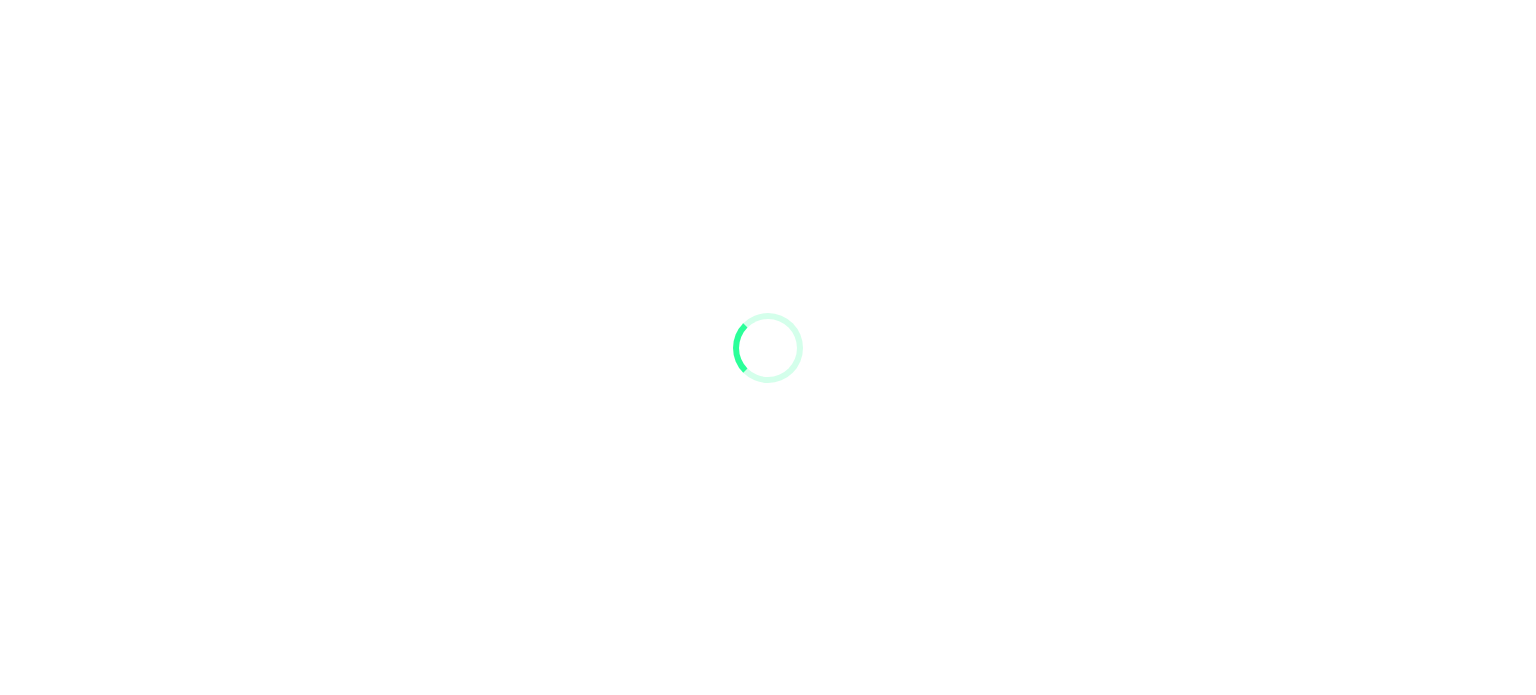 scroll, scrollTop: 0, scrollLeft: 0, axis: both 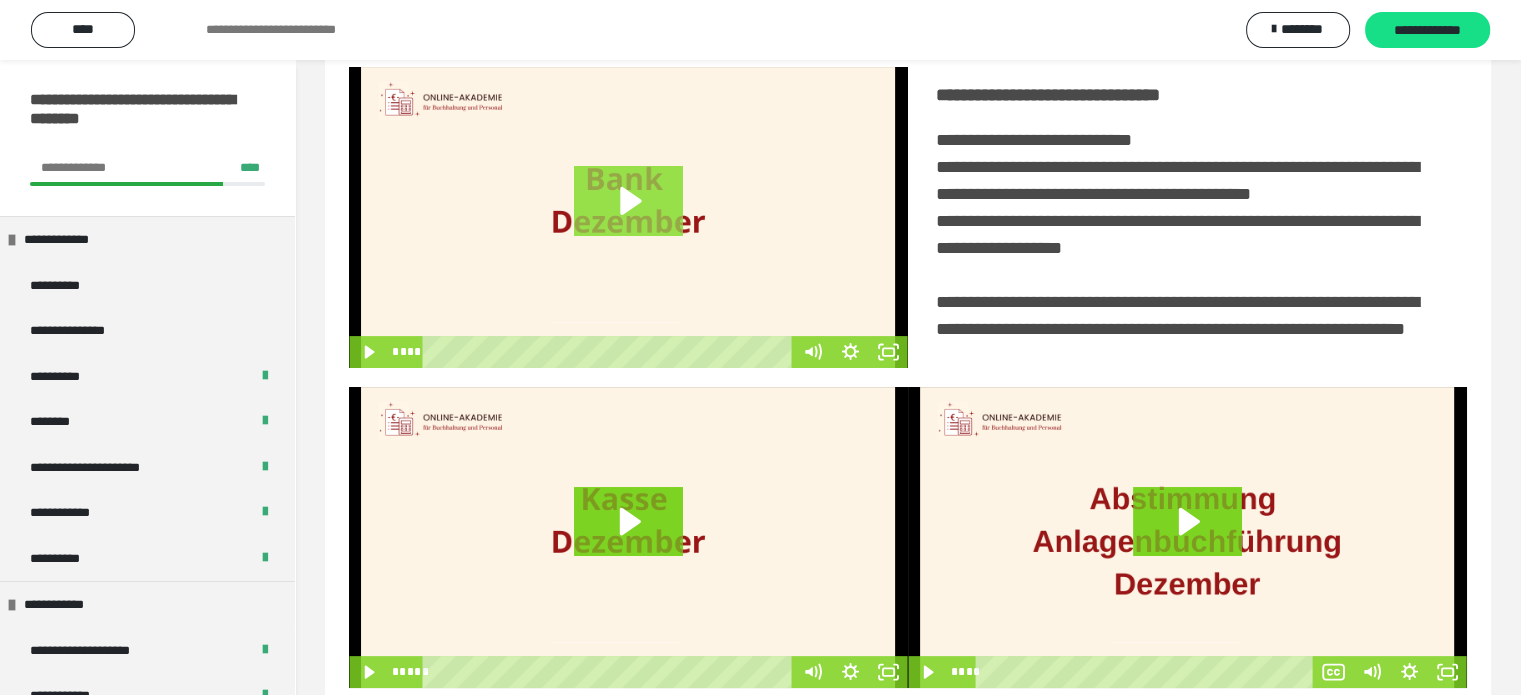 click 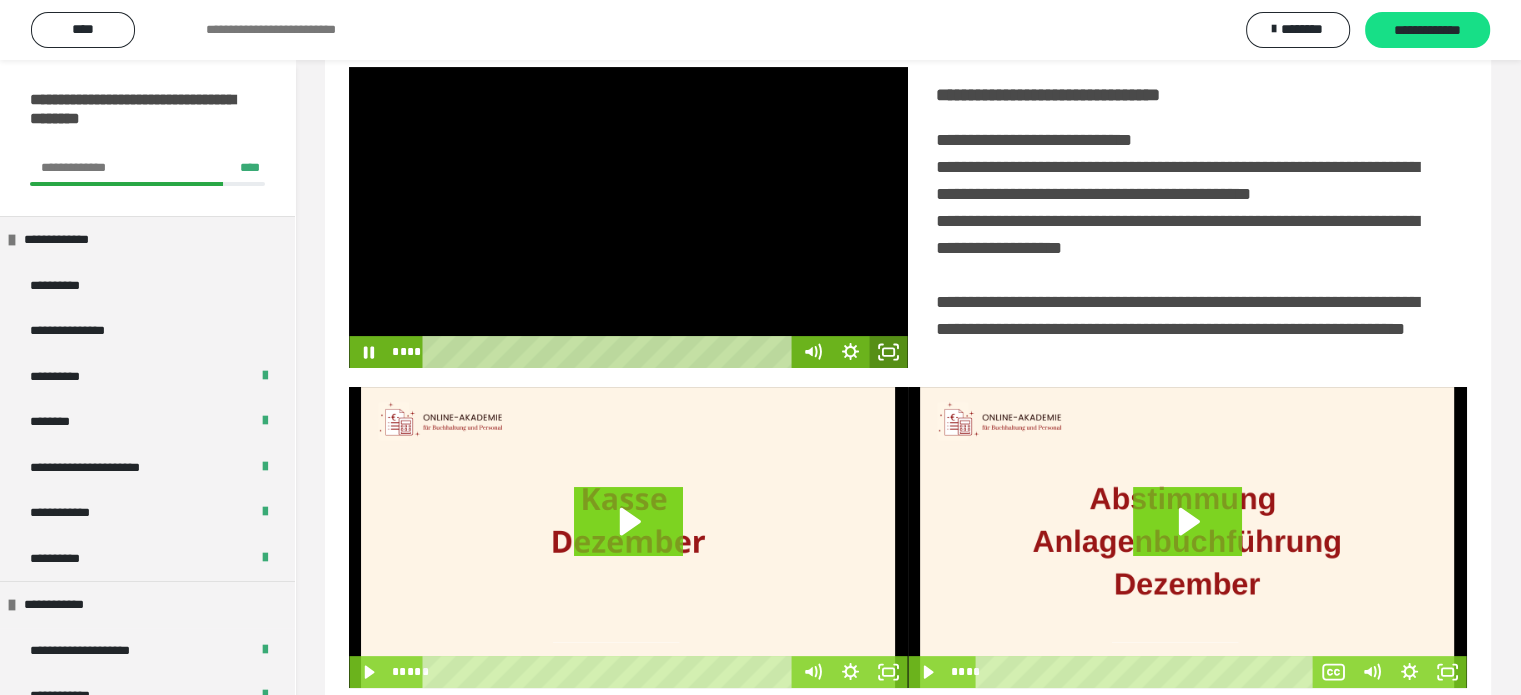 click 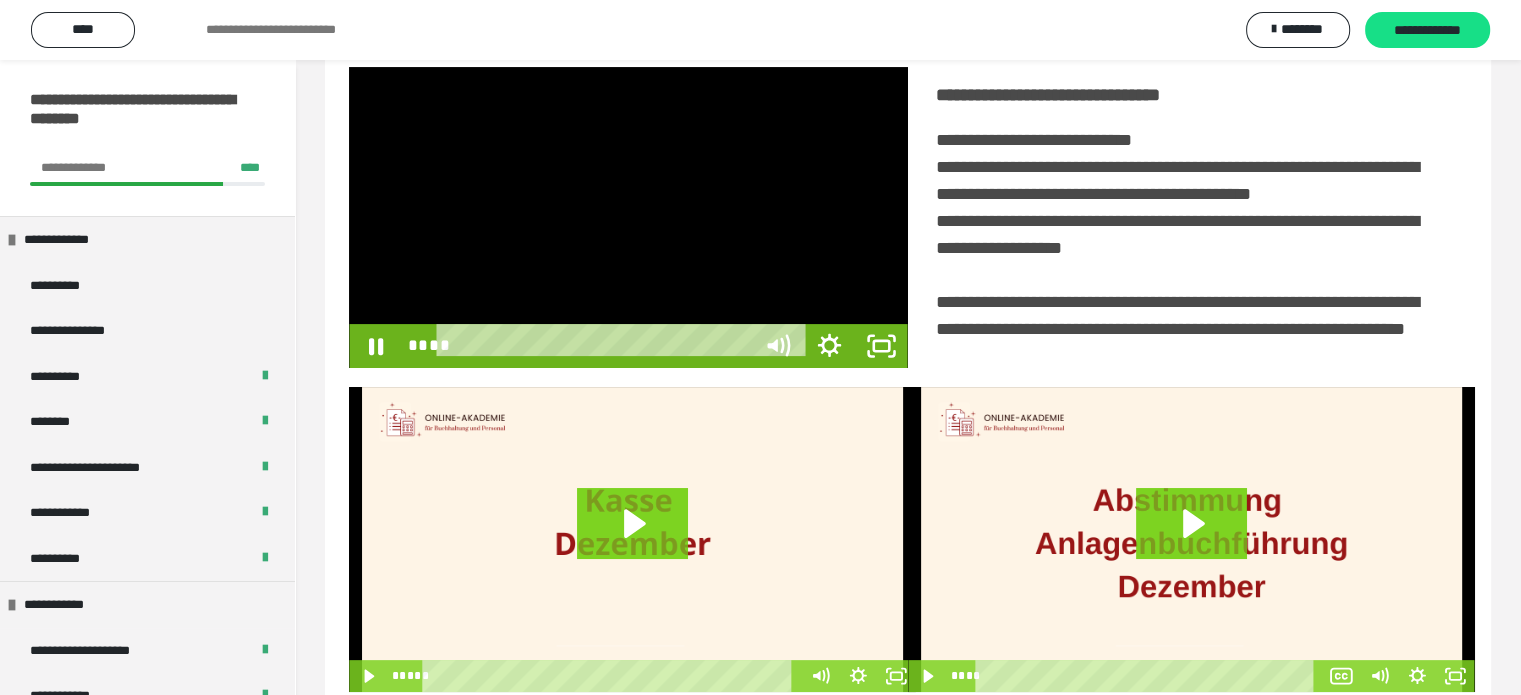scroll, scrollTop: 334, scrollLeft: 0, axis: vertical 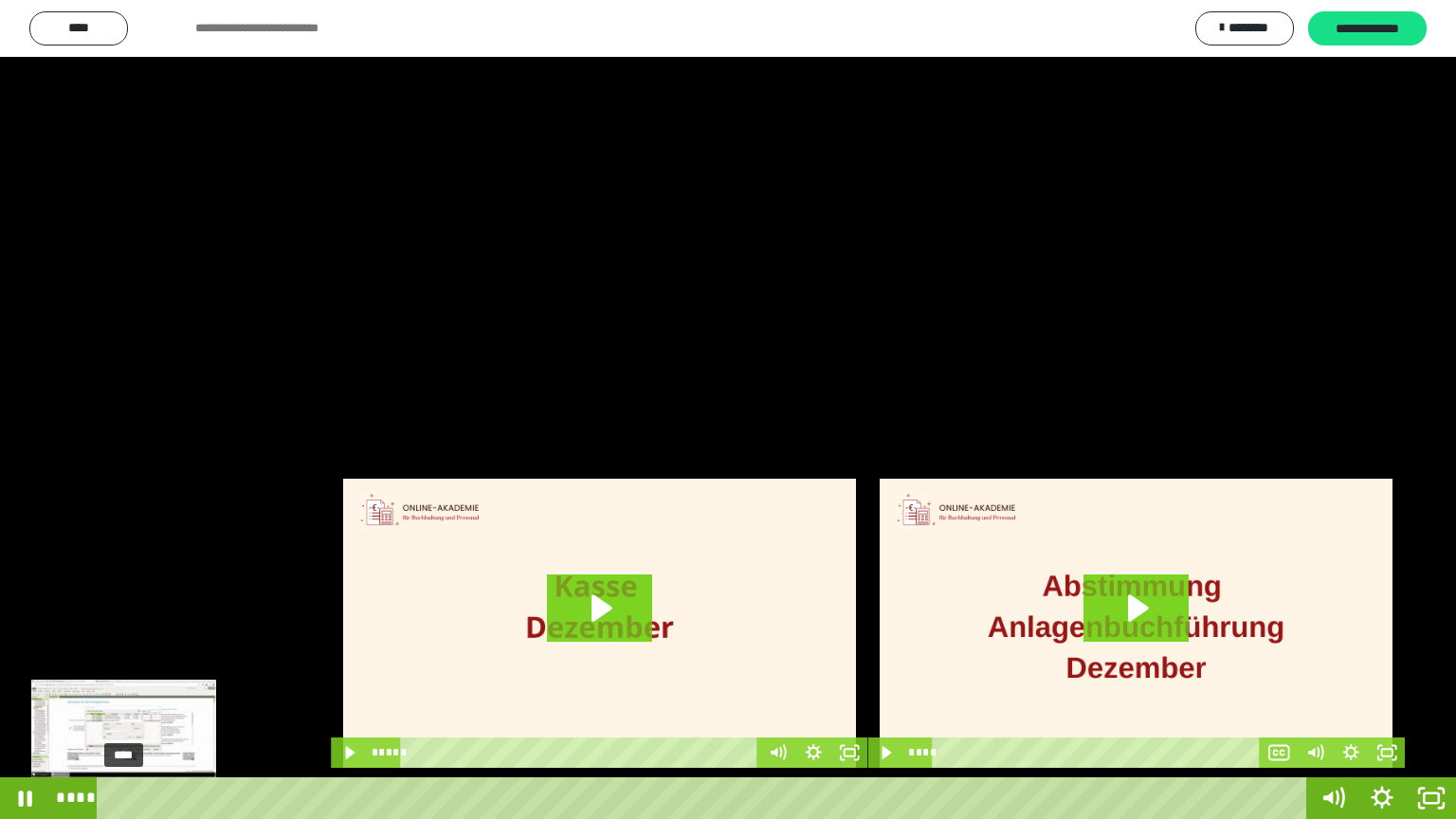 click on "****" at bounding box center (705, 798) 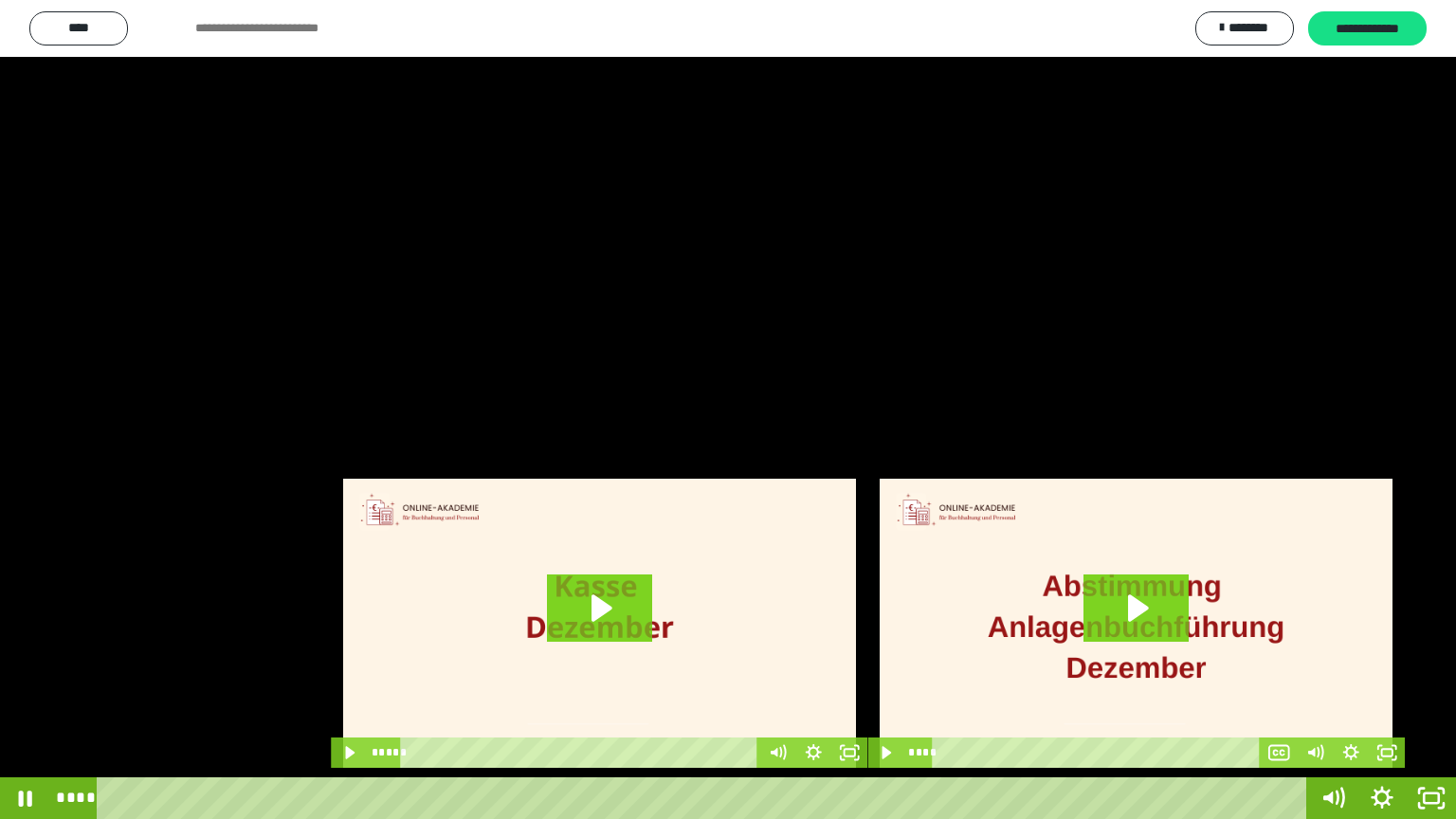 click at bounding box center (728, 410) 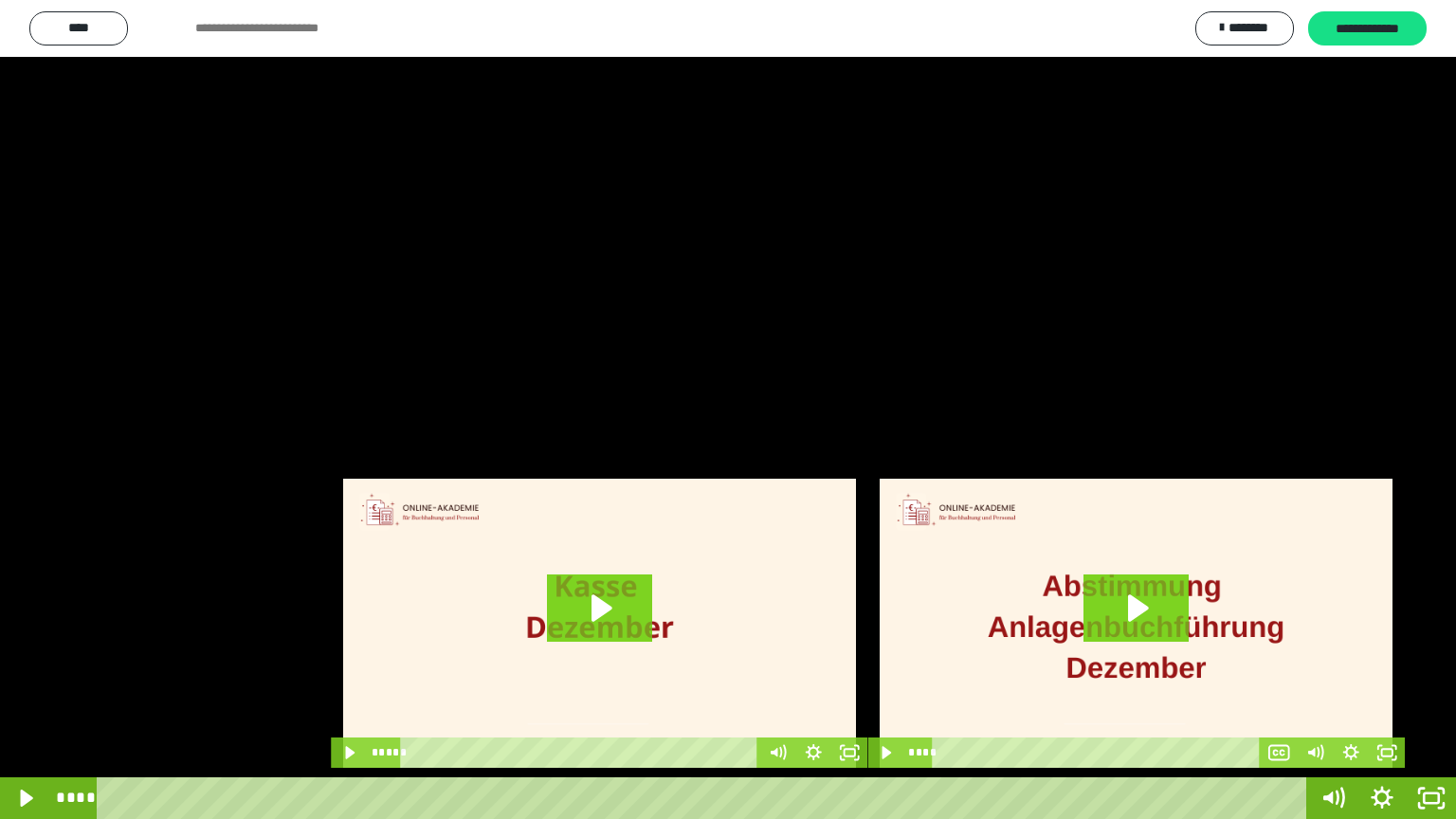 click at bounding box center [728, 410] 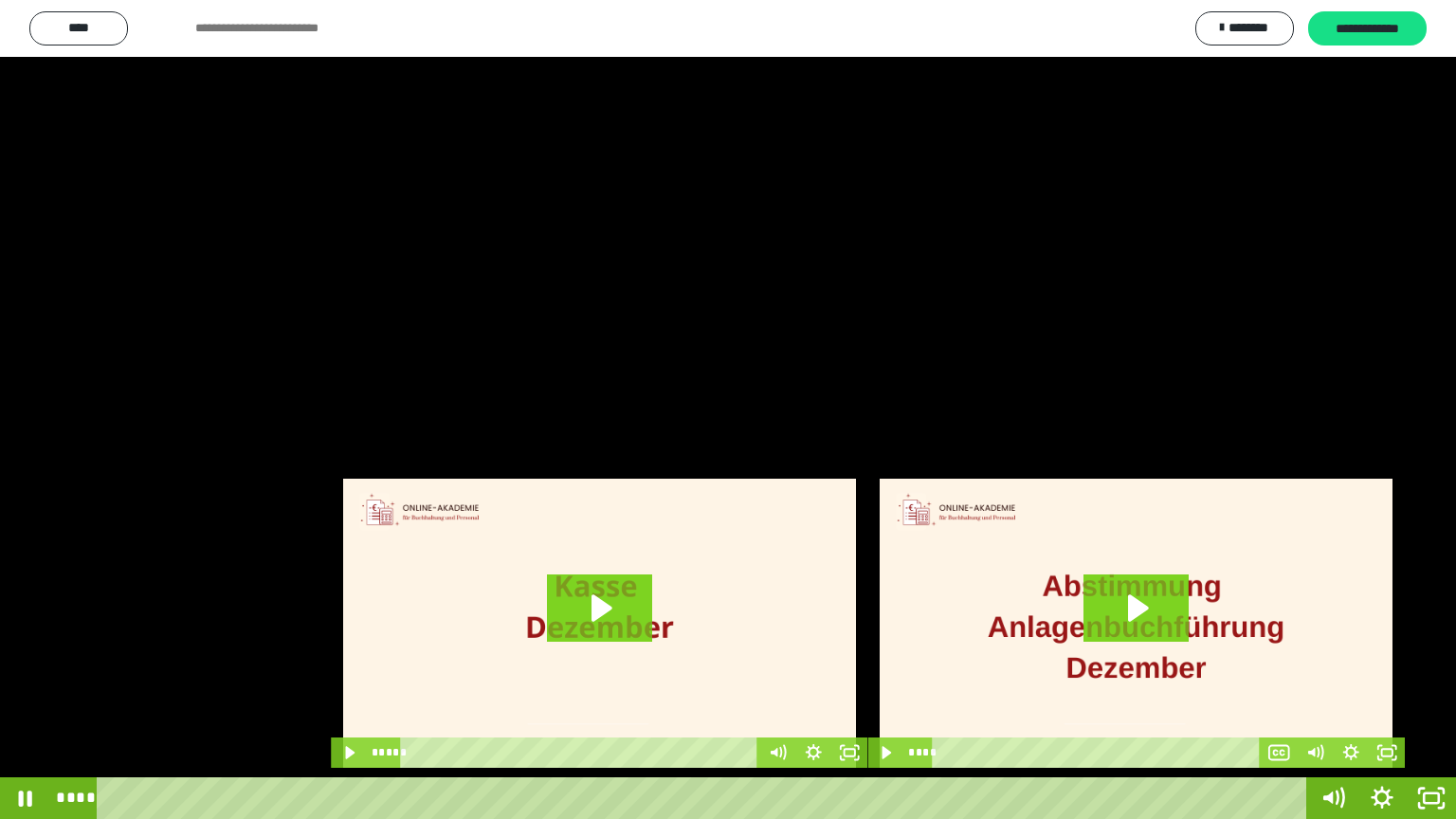 click at bounding box center (728, 410) 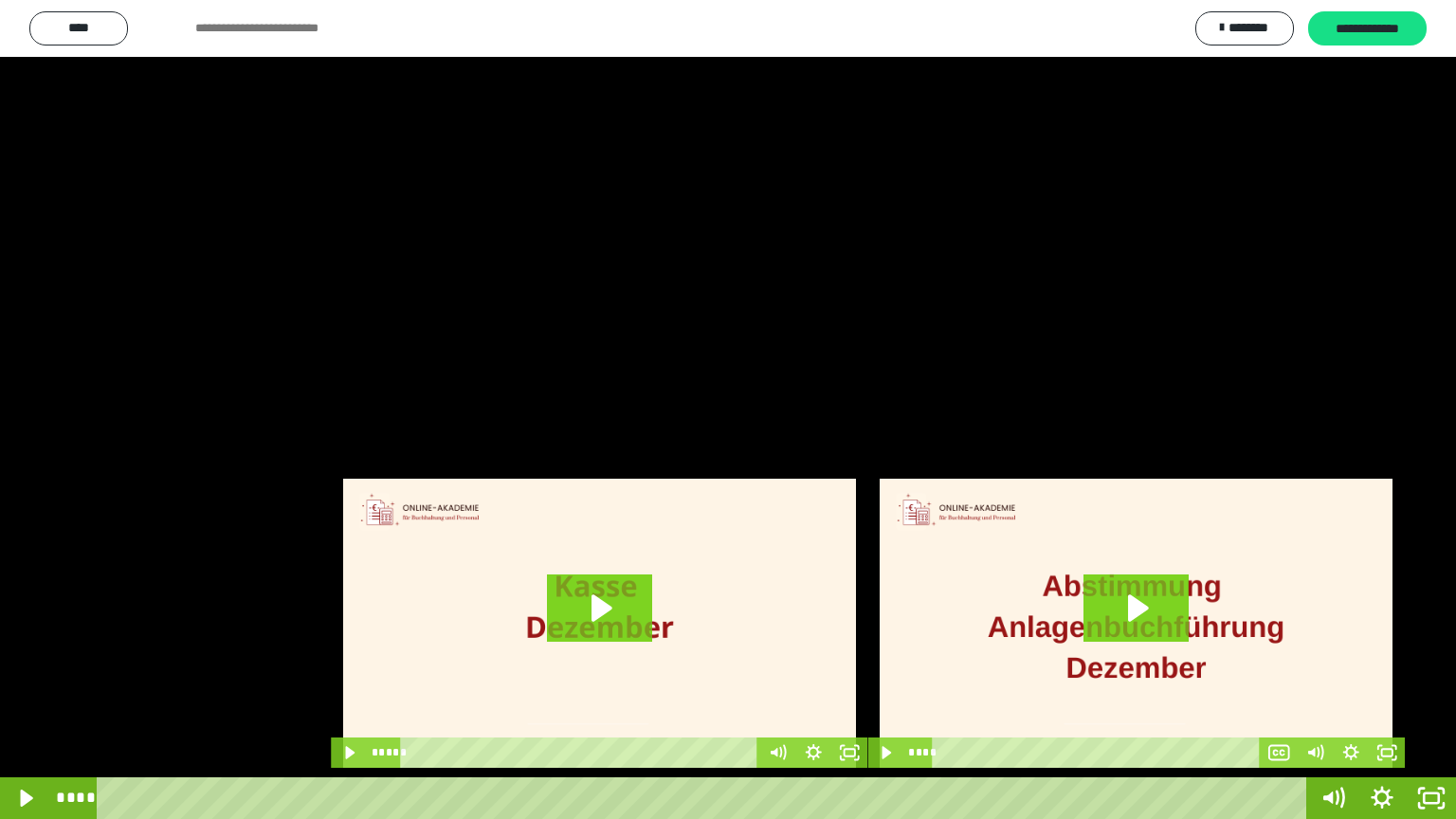 type 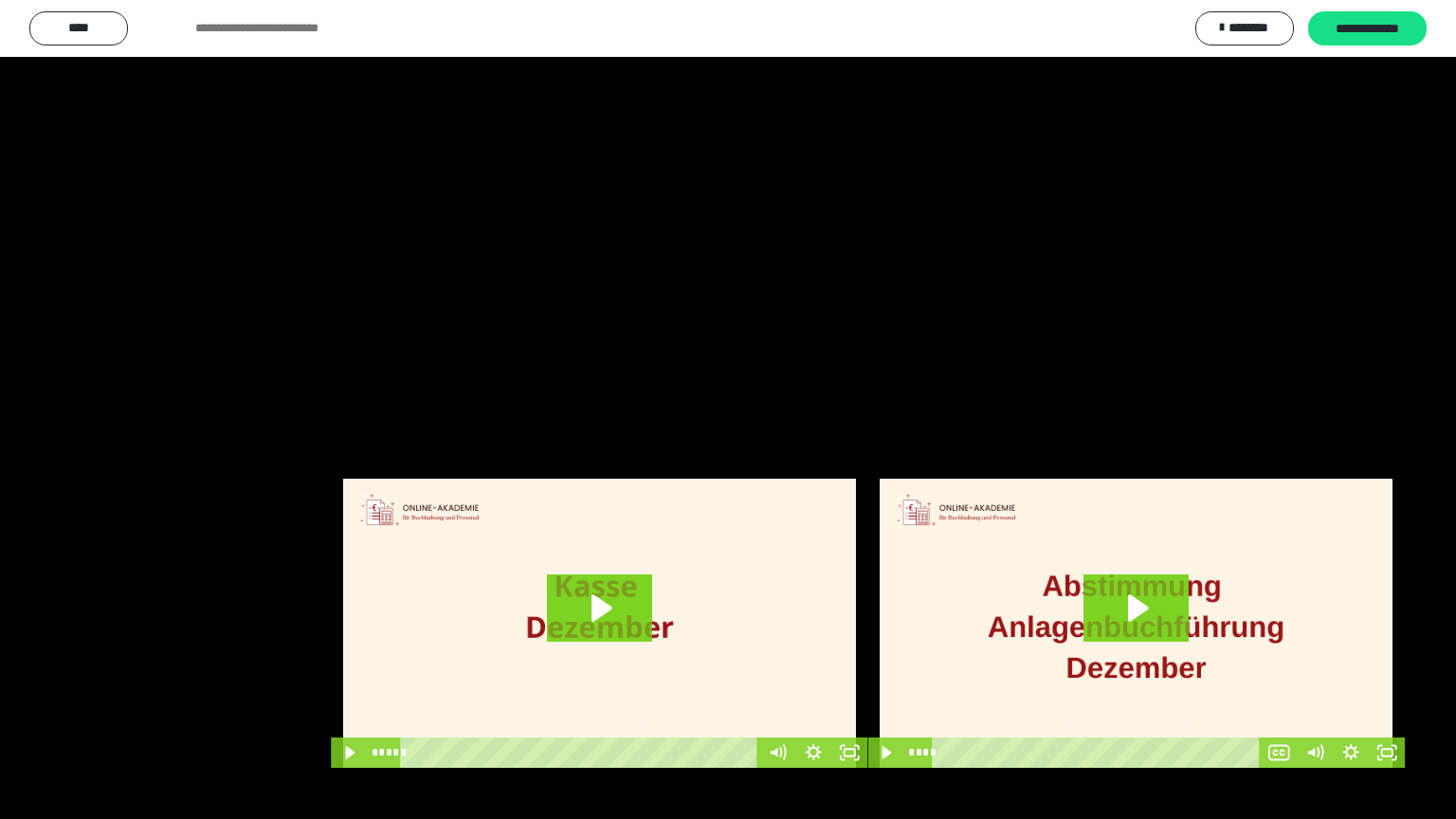 click at bounding box center [0, 0] 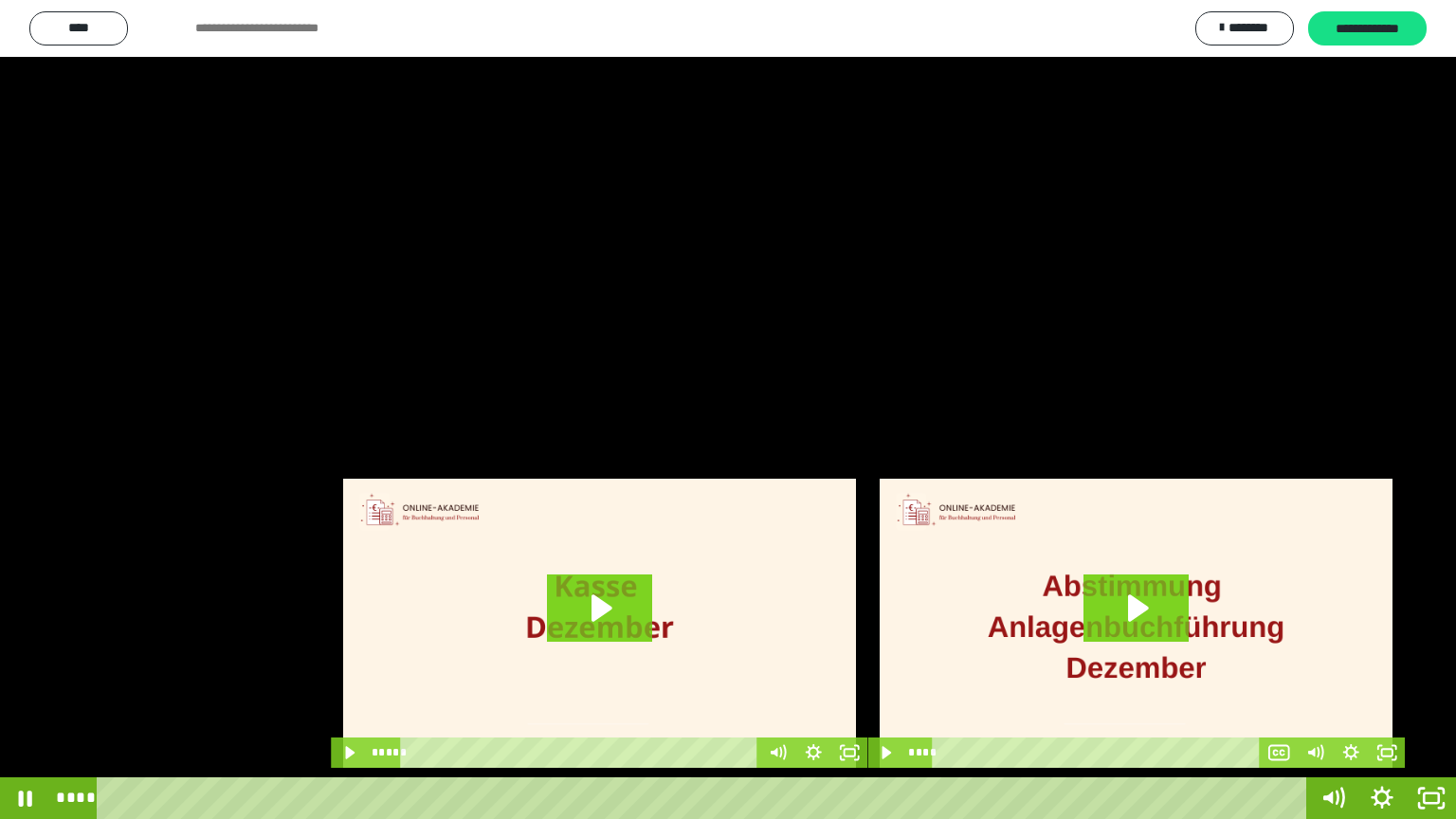 click at bounding box center [0, 0] 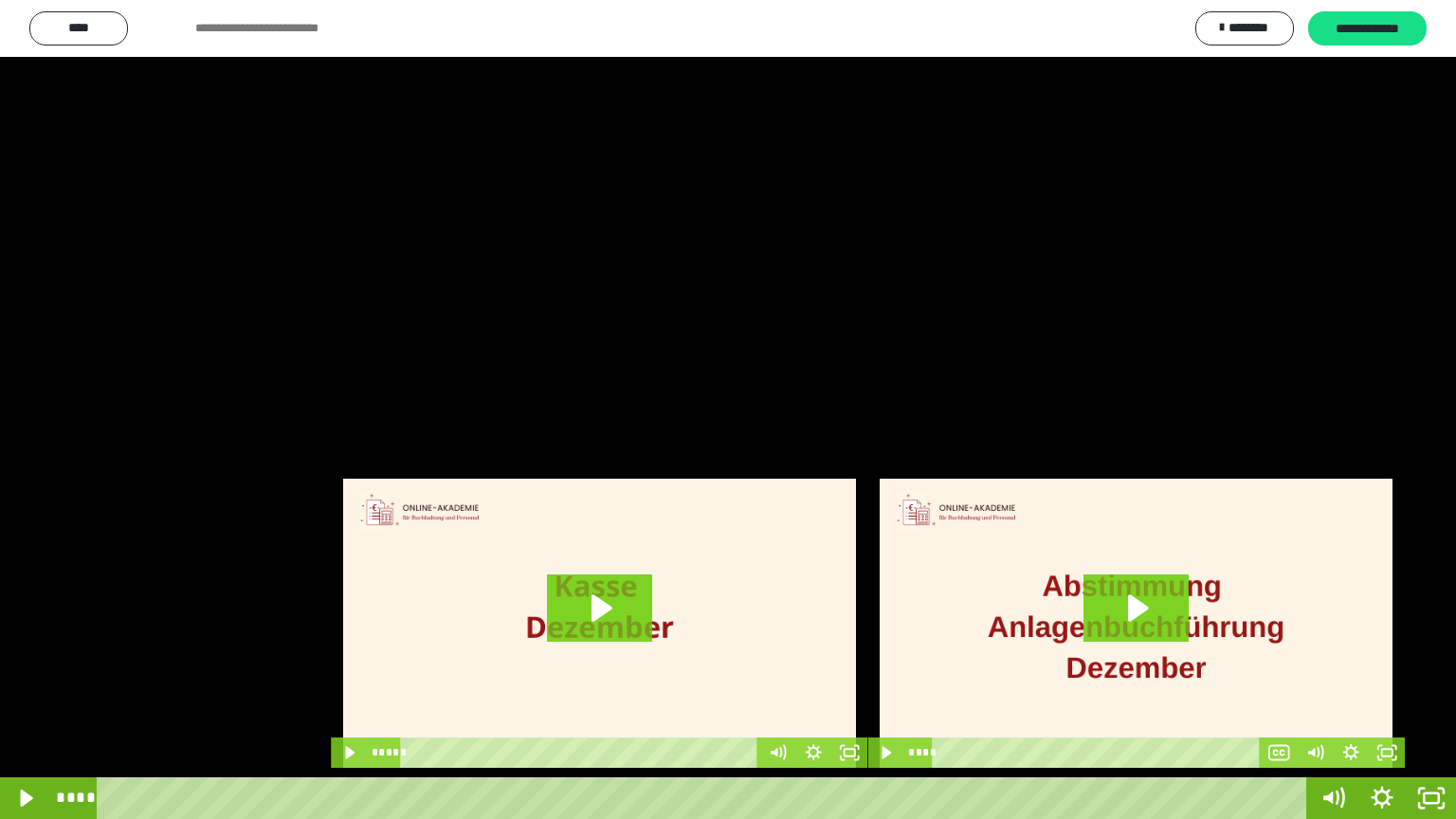 click at bounding box center [0, 0] 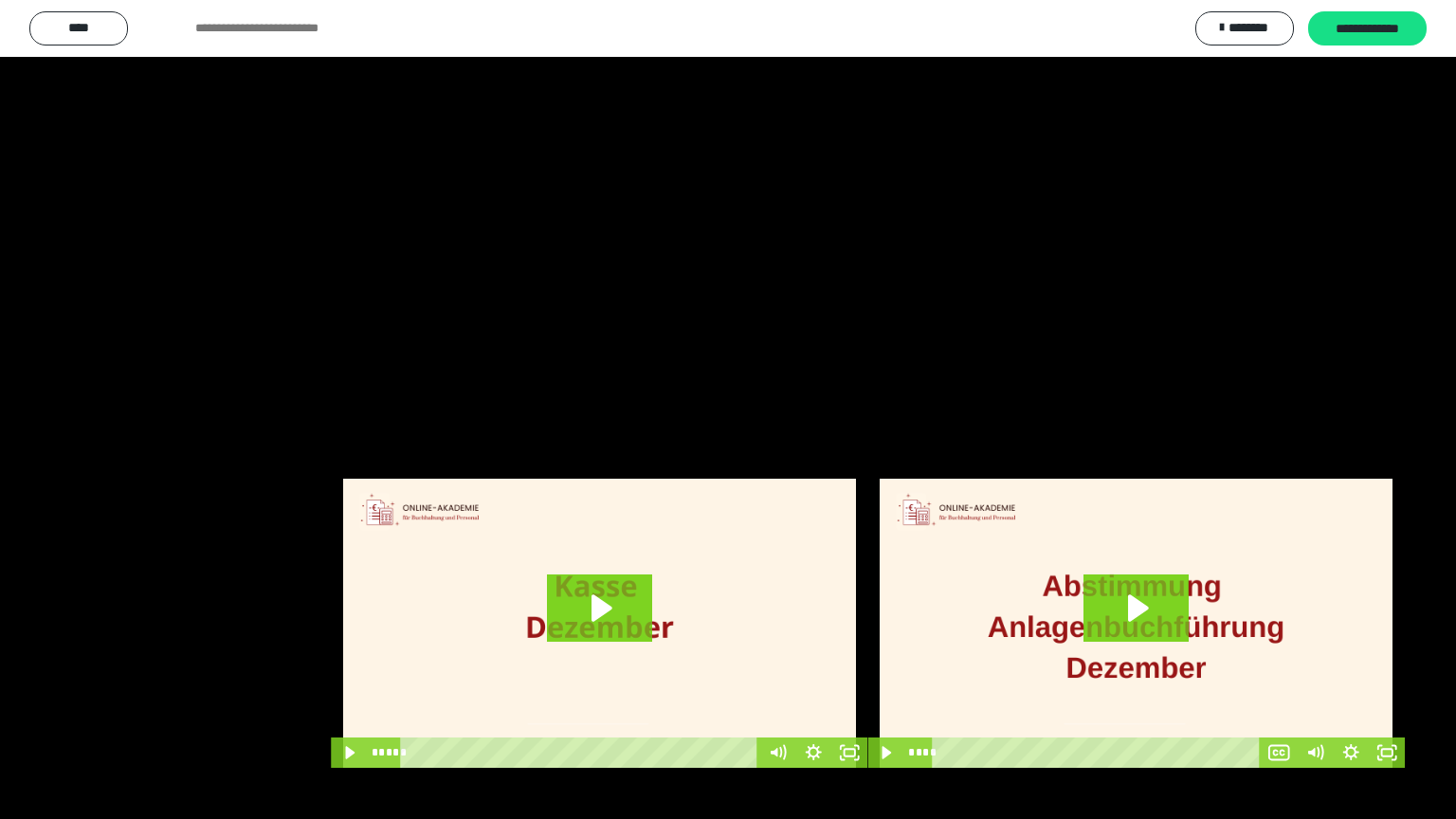 click at bounding box center (0, 0) 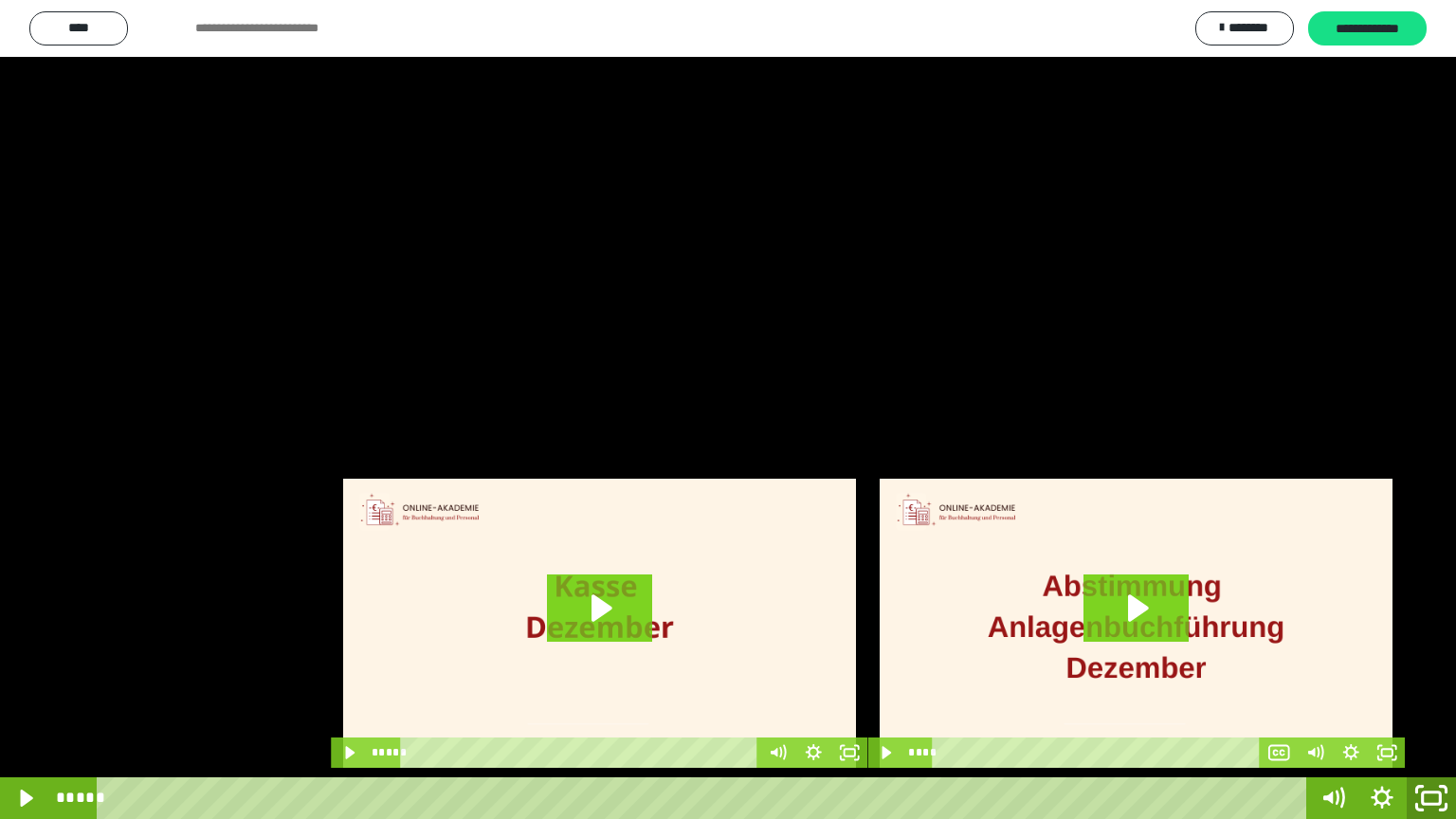 click 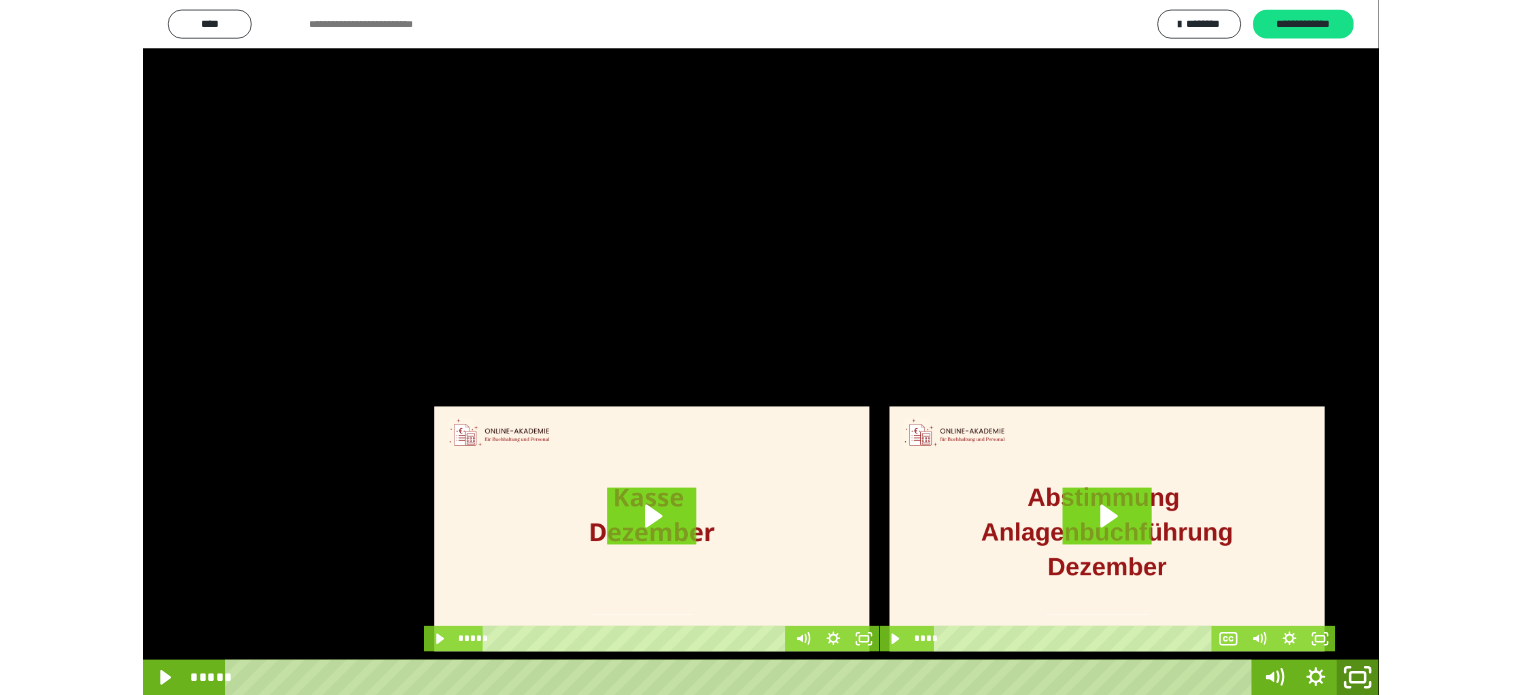 scroll, scrollTop: 0, scrollLeft: 597, axis: horizontal 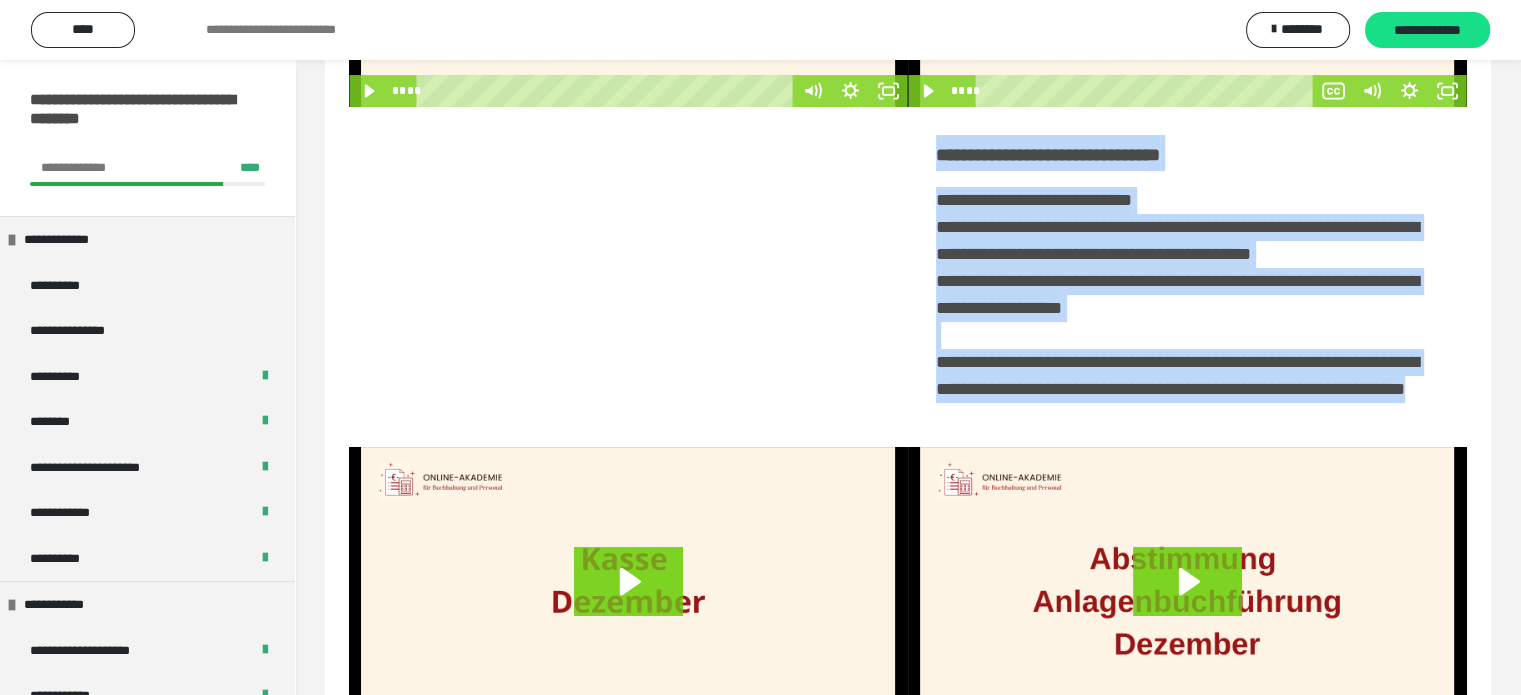 drag, startPoint x: 938, startPoint y: 156, endPoint x: 1258, endPoint y: 435, distance: 424.548 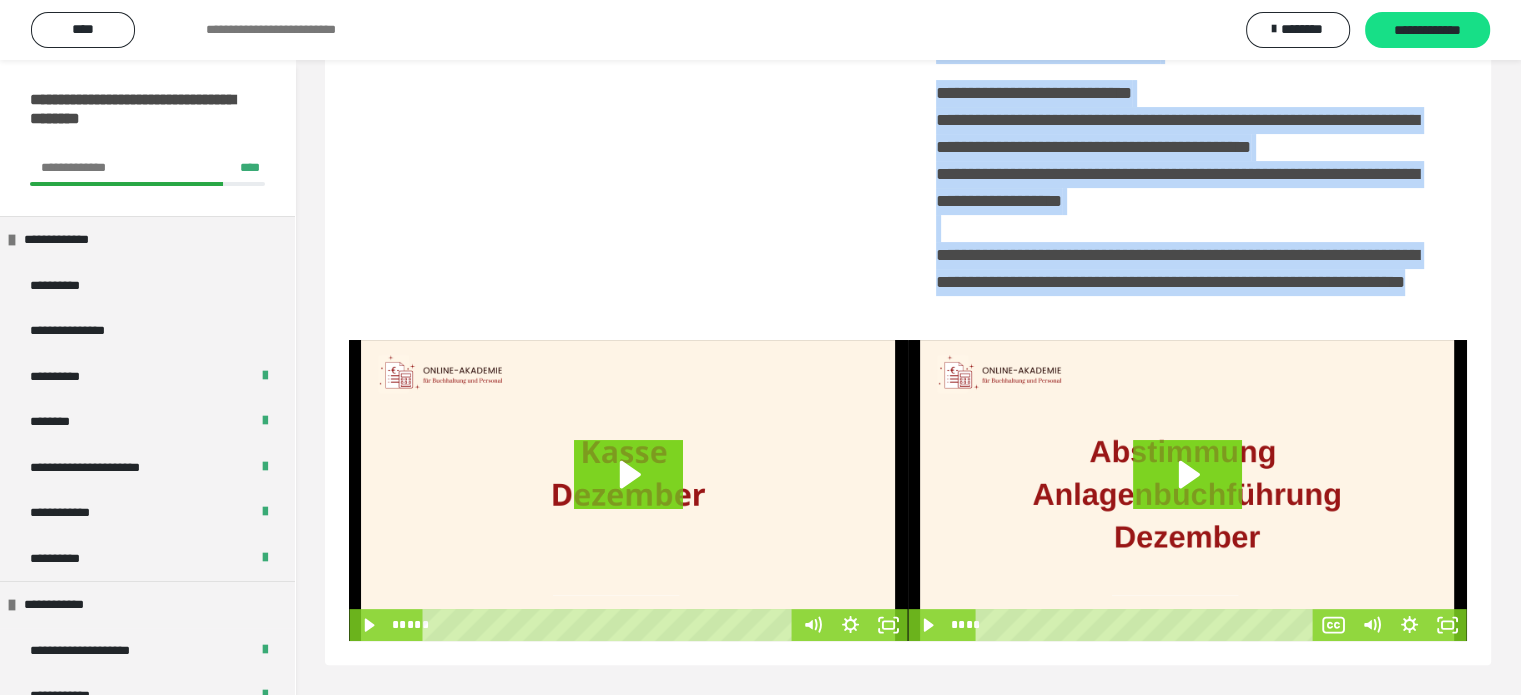 scroll, scrollTop: 494, scrollLeft: 0, axis: vertical 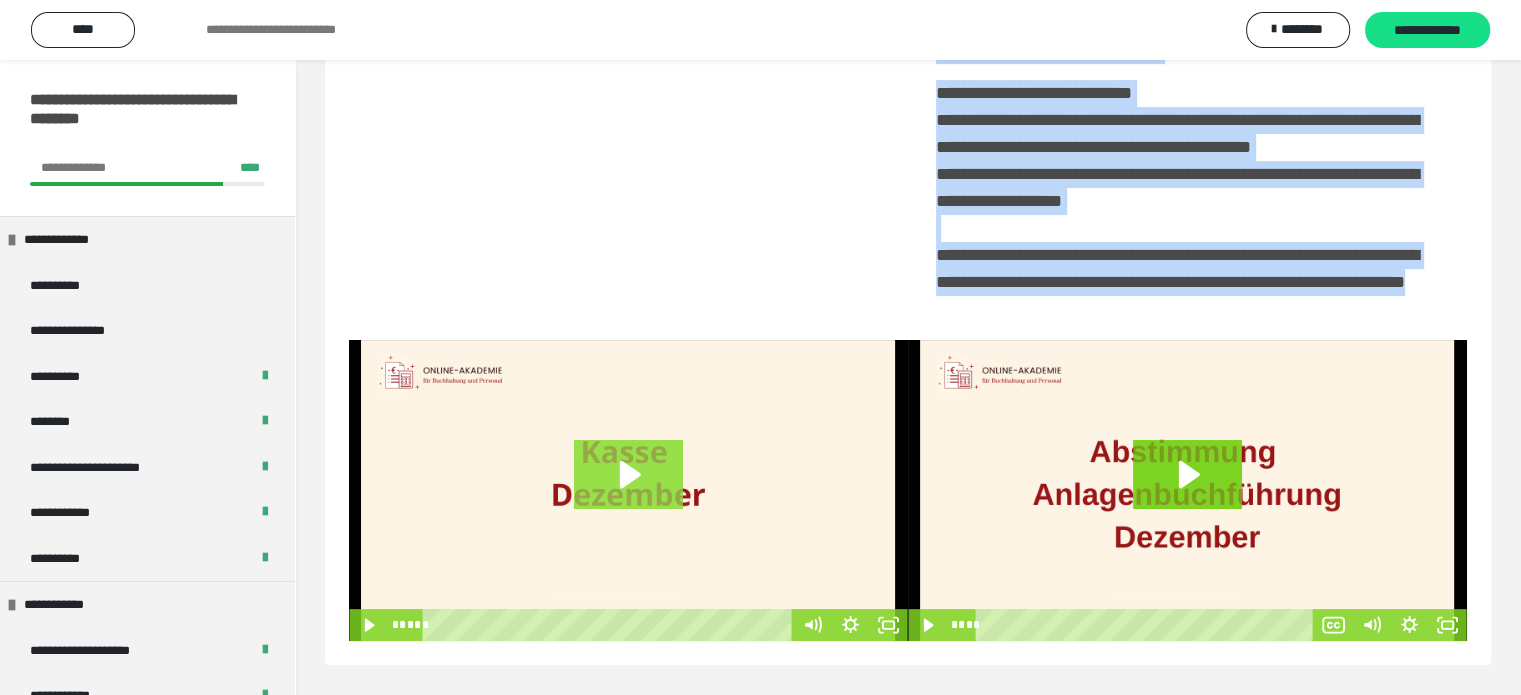 click 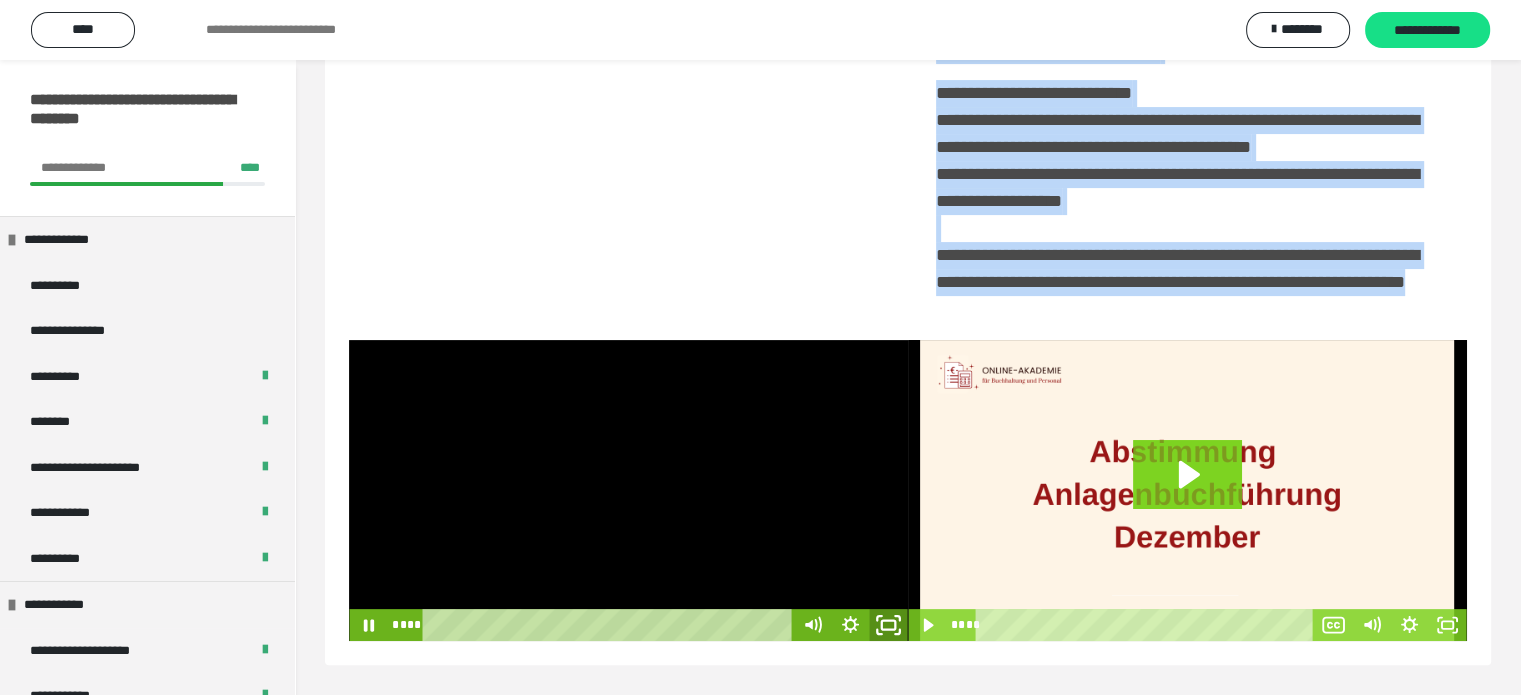 click 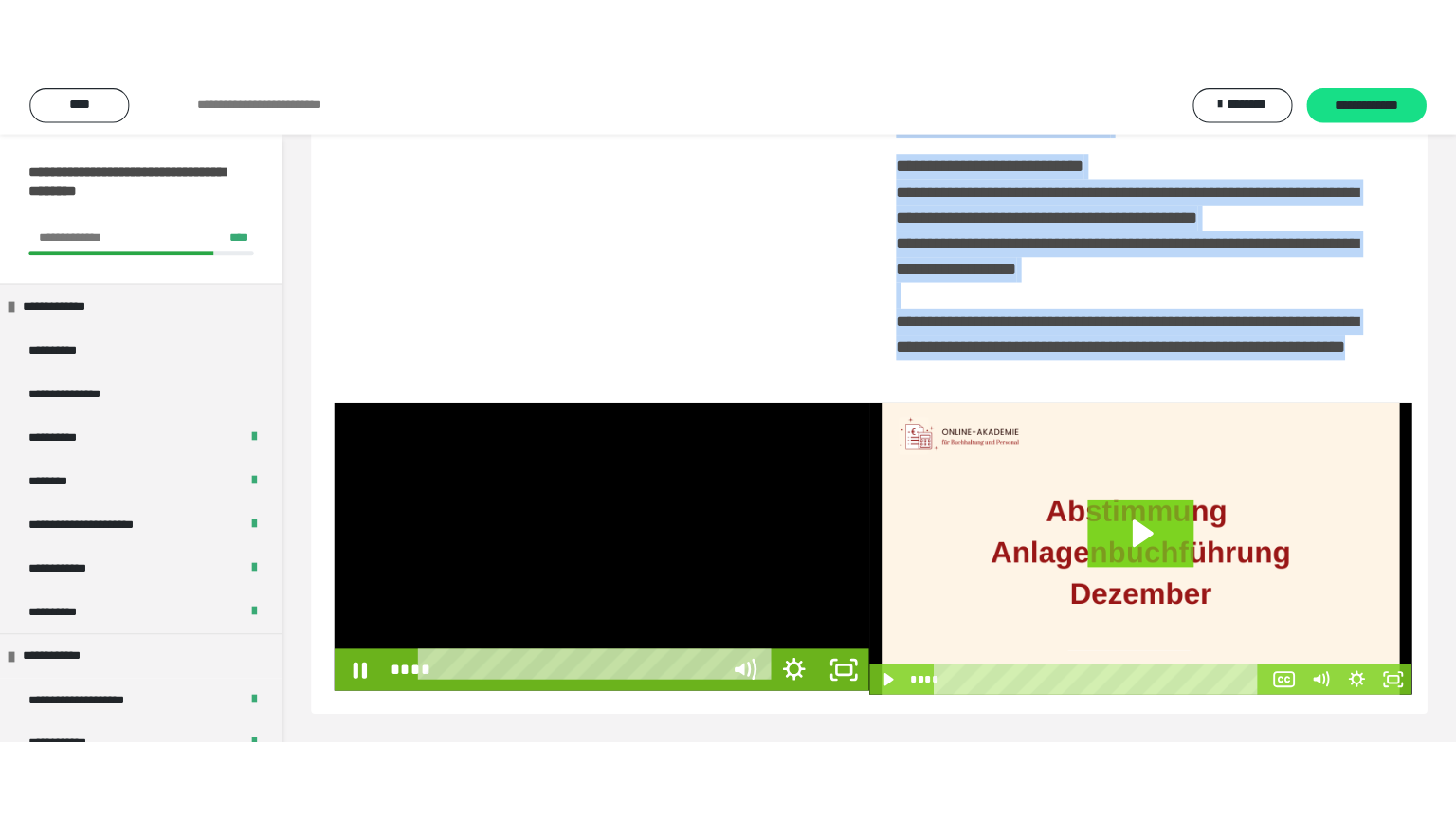 scroll, scrollTop: 317, scrollLeft: 0, axis: vertical 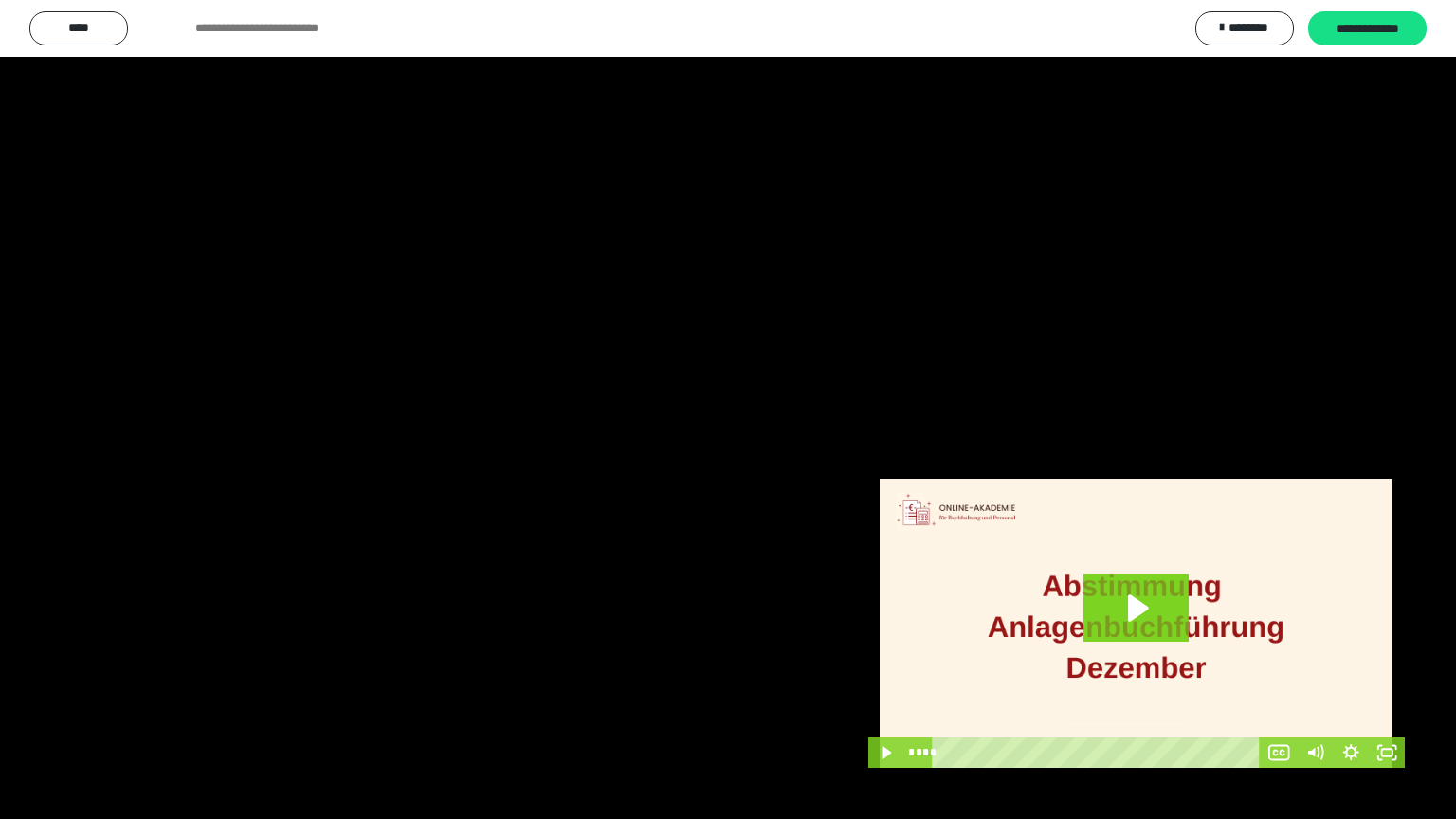 type 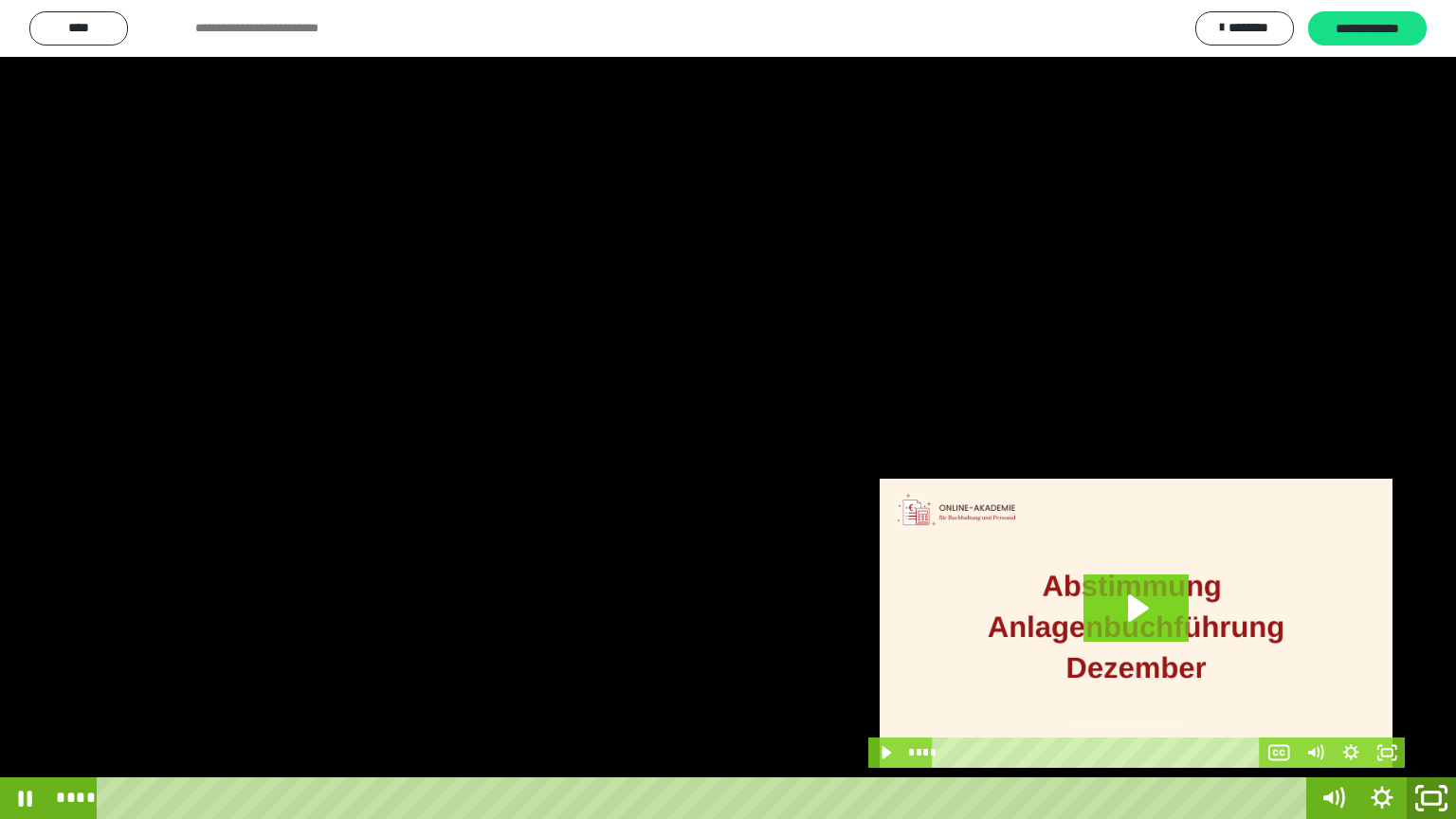 click 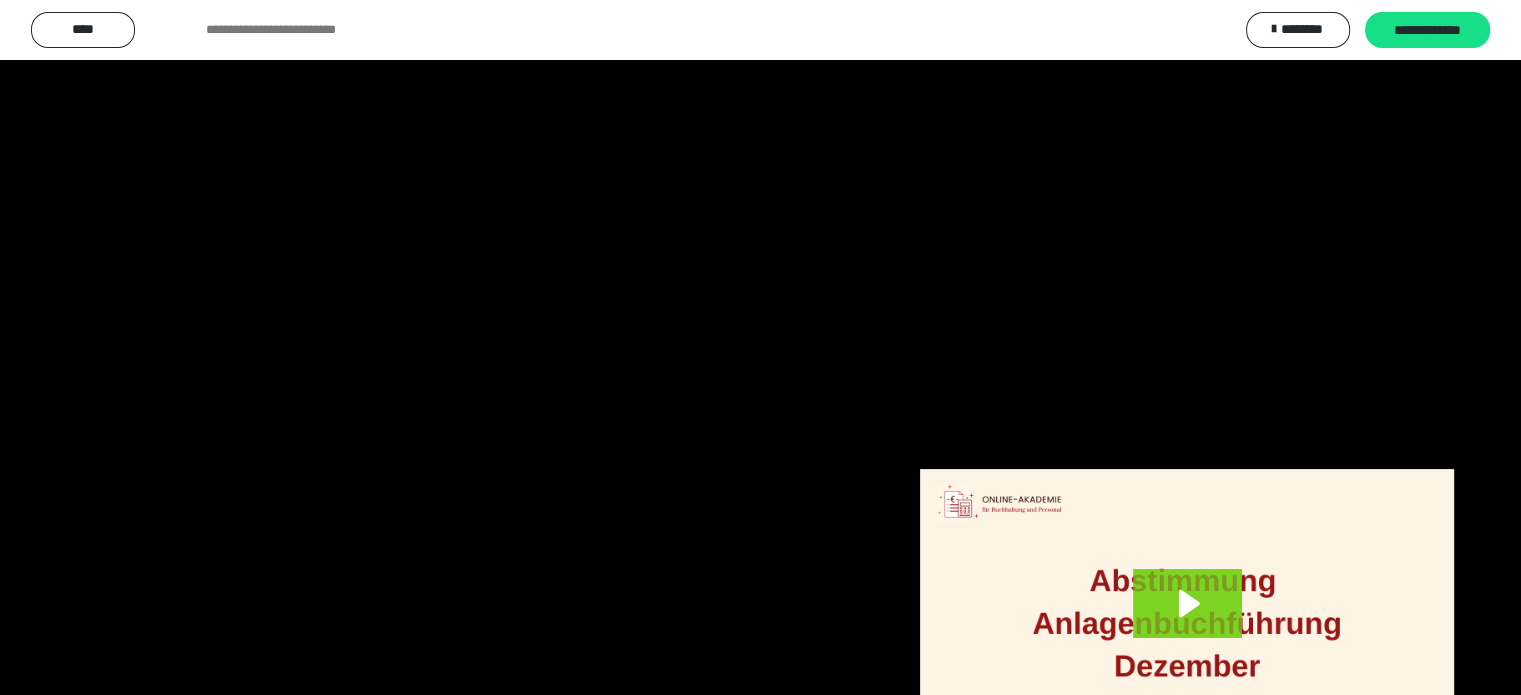 scroll, scrollTop: 494, scrollLeft: 0, axis: vertical 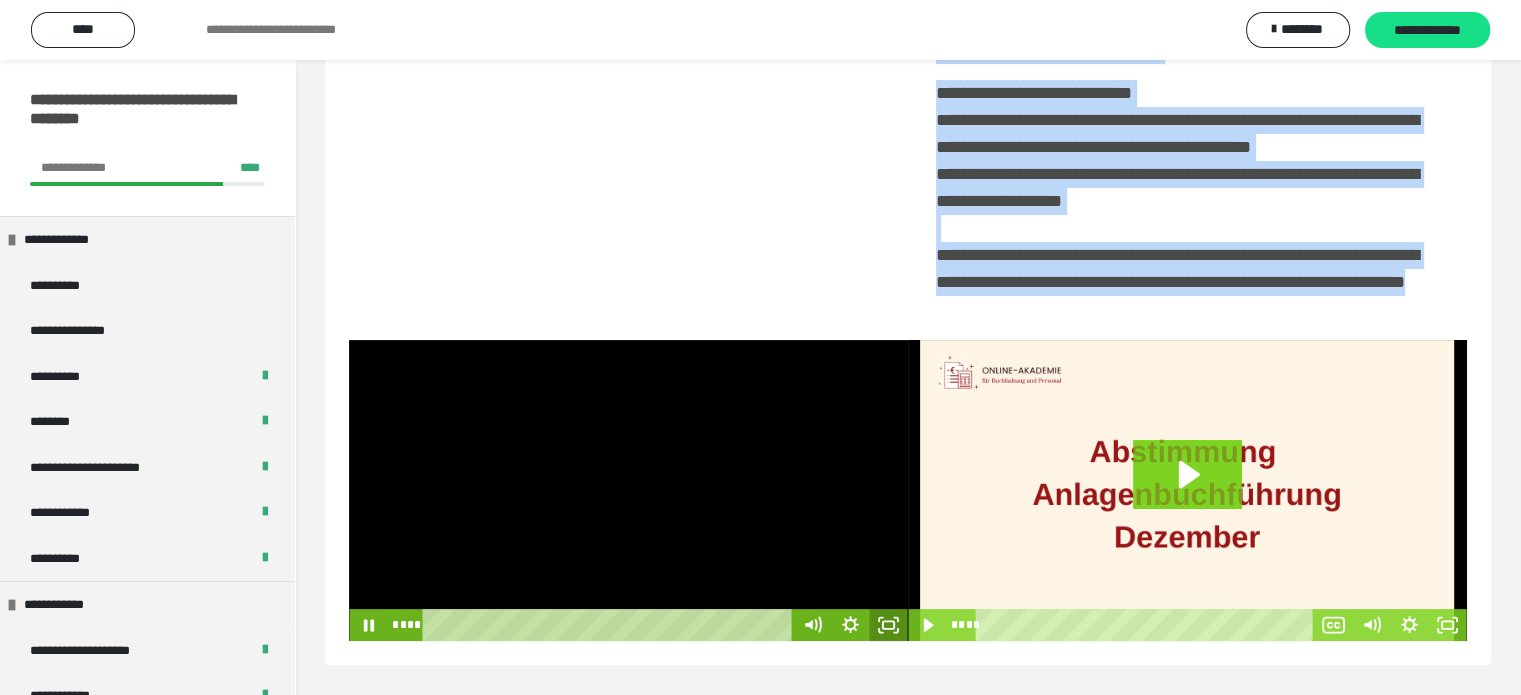 click 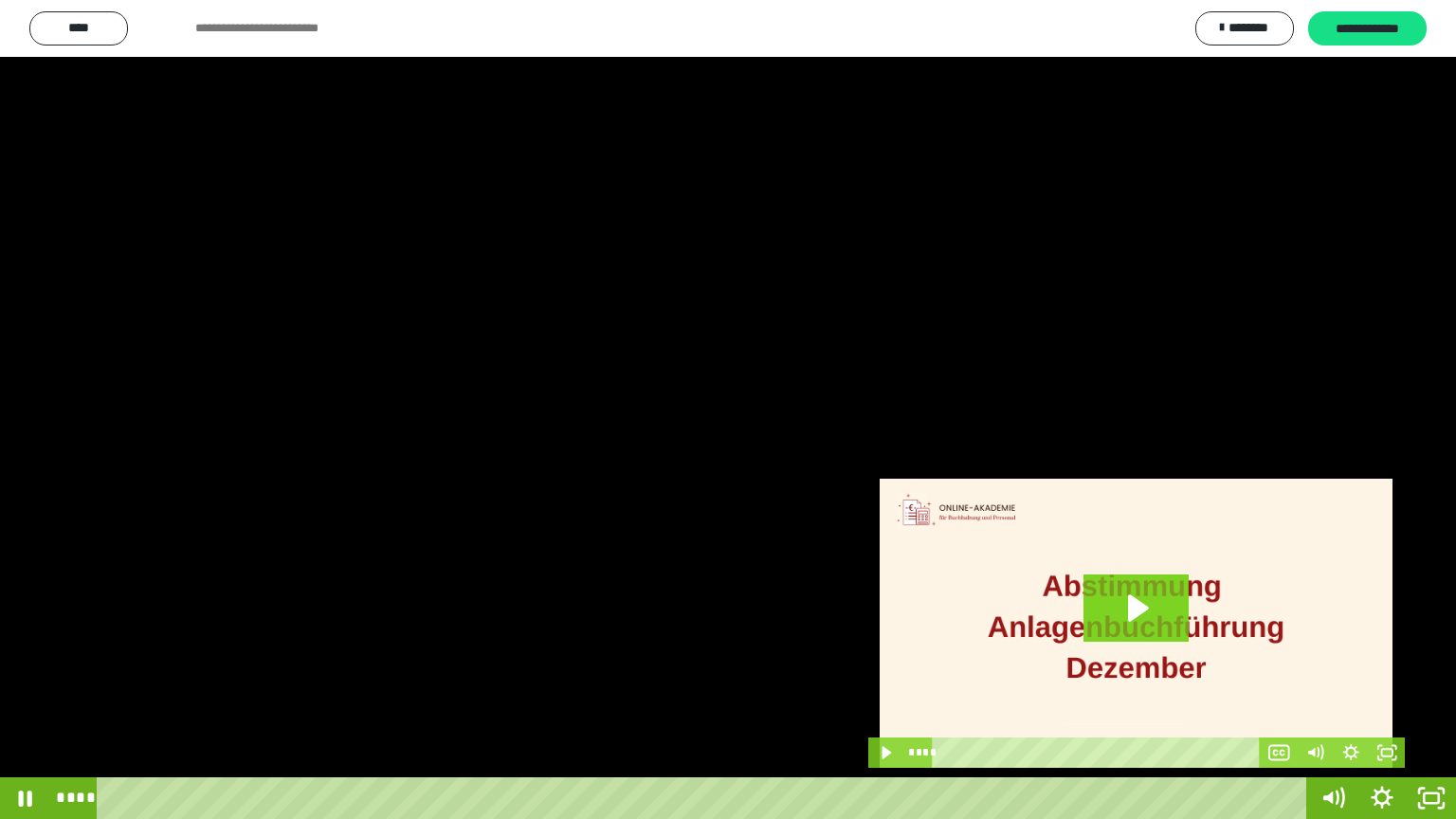 drag, startPoint x: 148, startPoint y: 796, endPoint x: 92, endPoint y: 802, distance: 56.3205 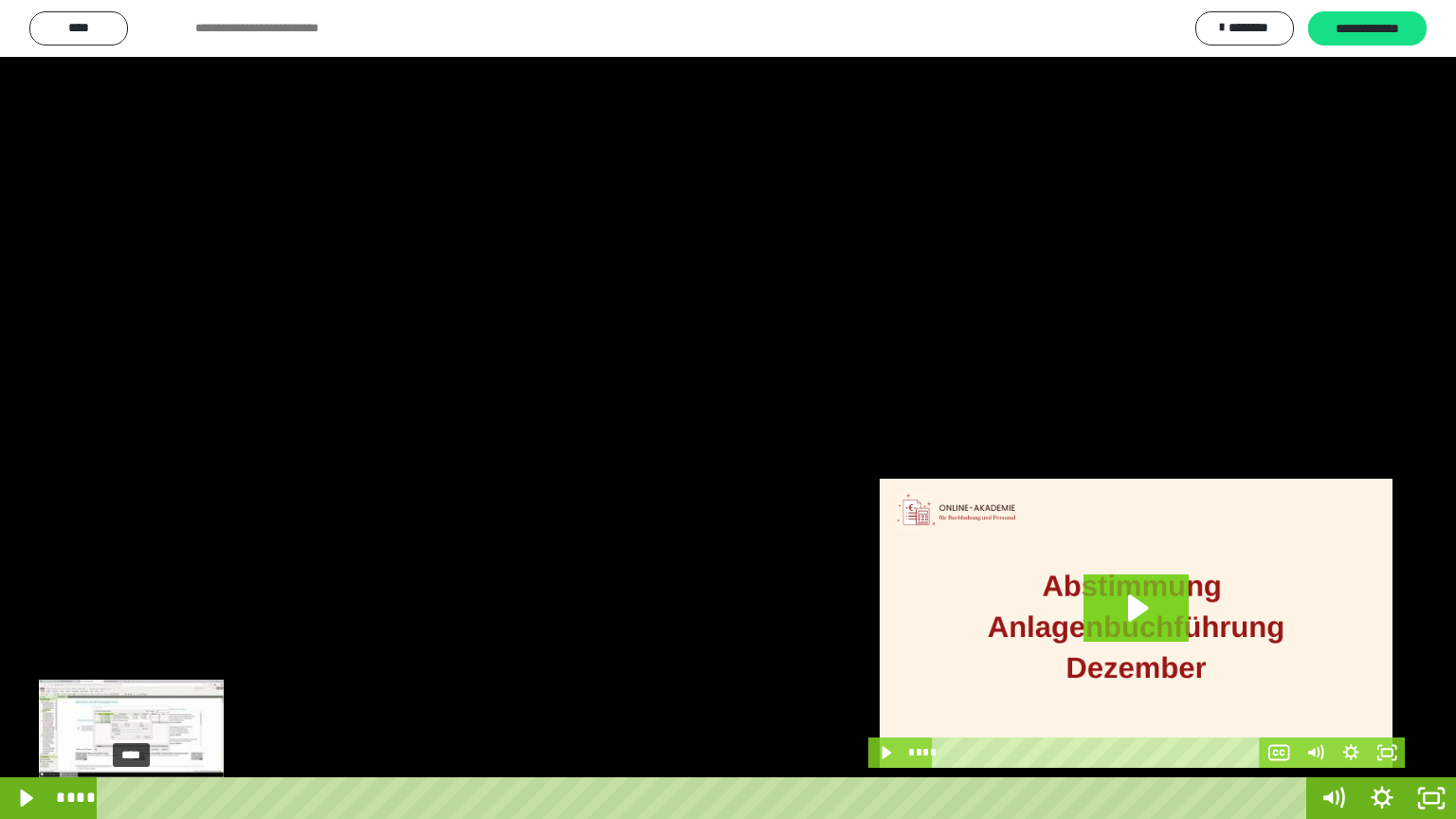 click on "****" at bounding box center (705, 798) 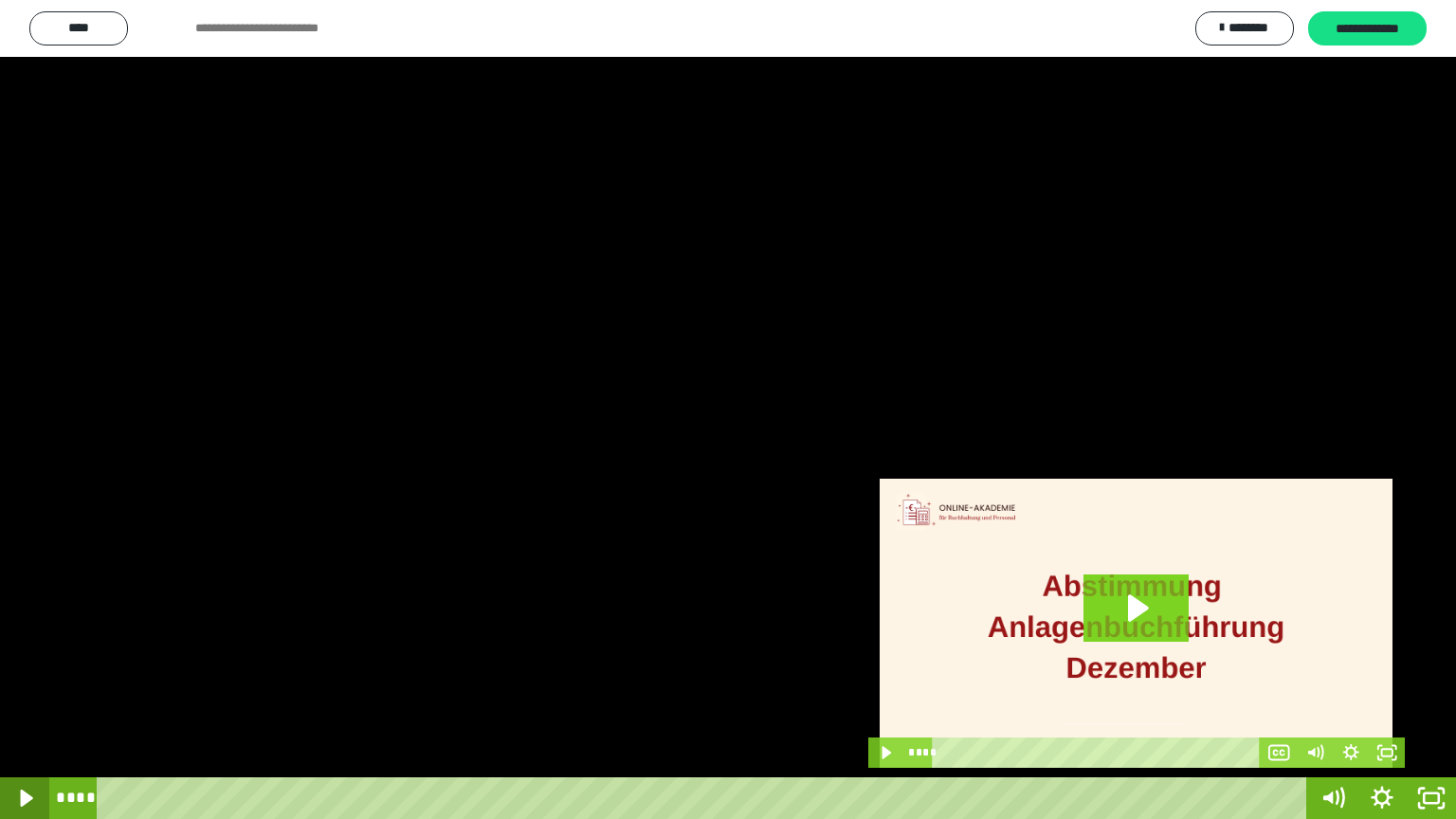 click 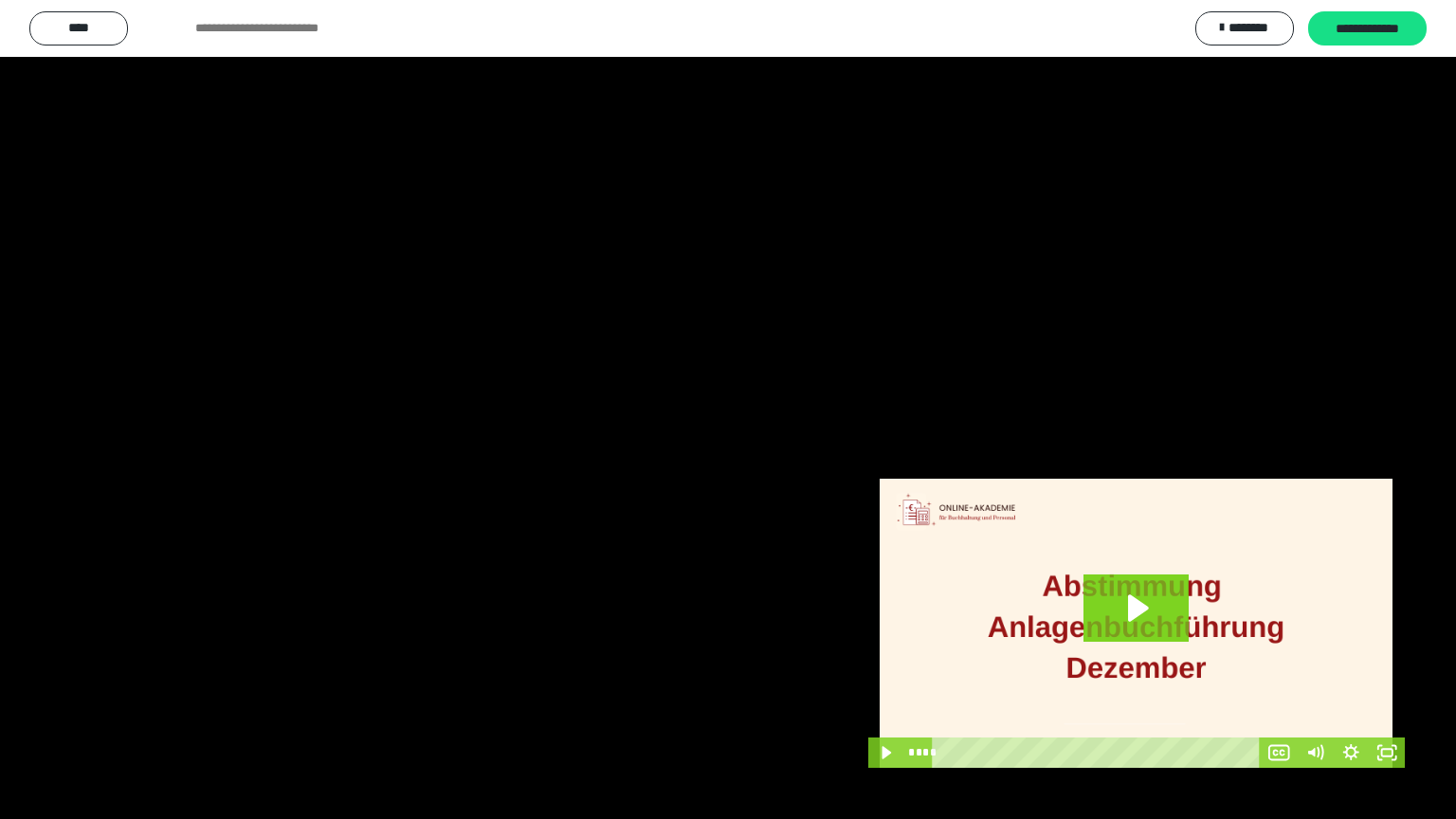 click at bounding box center [728, 410] 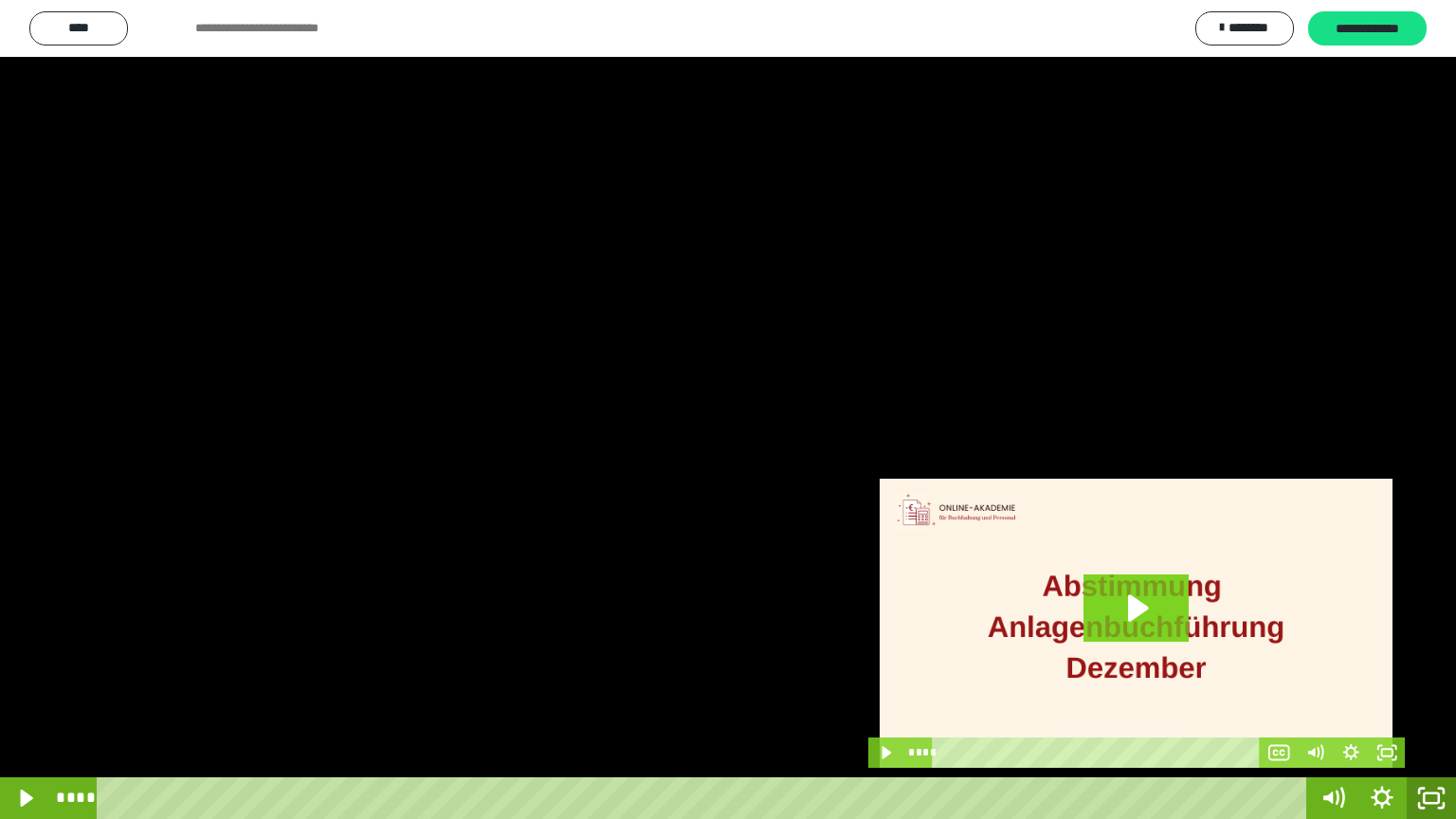 click 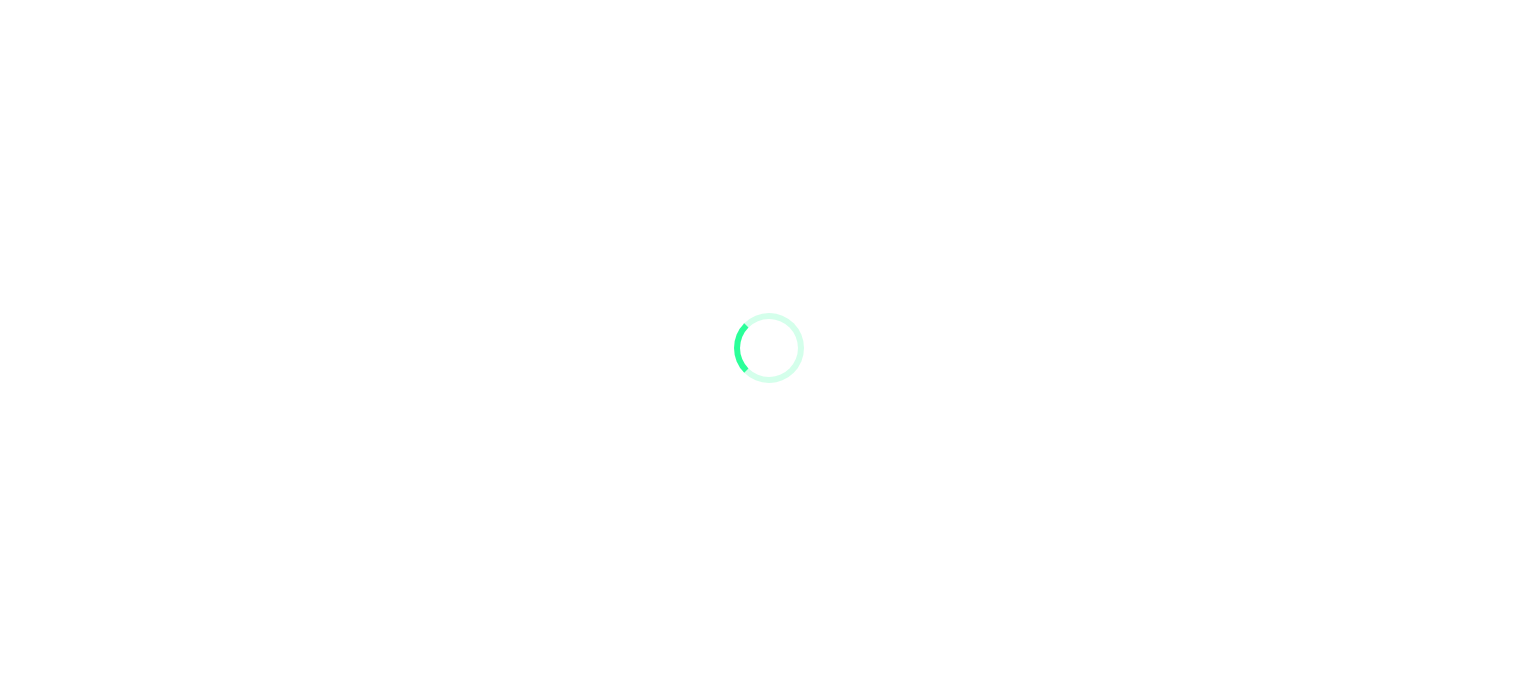 scroll, scrollTop: 0, scrollLeft: 0, axis: both 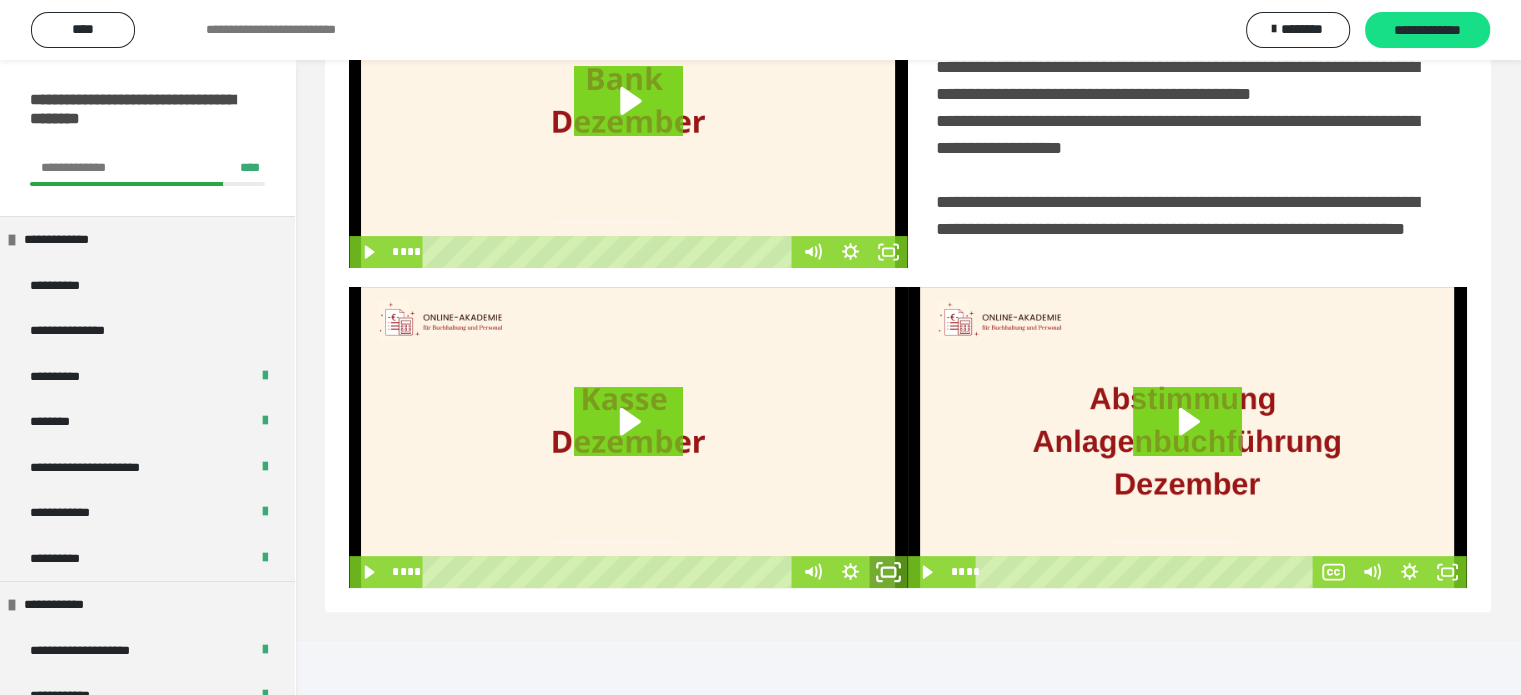click 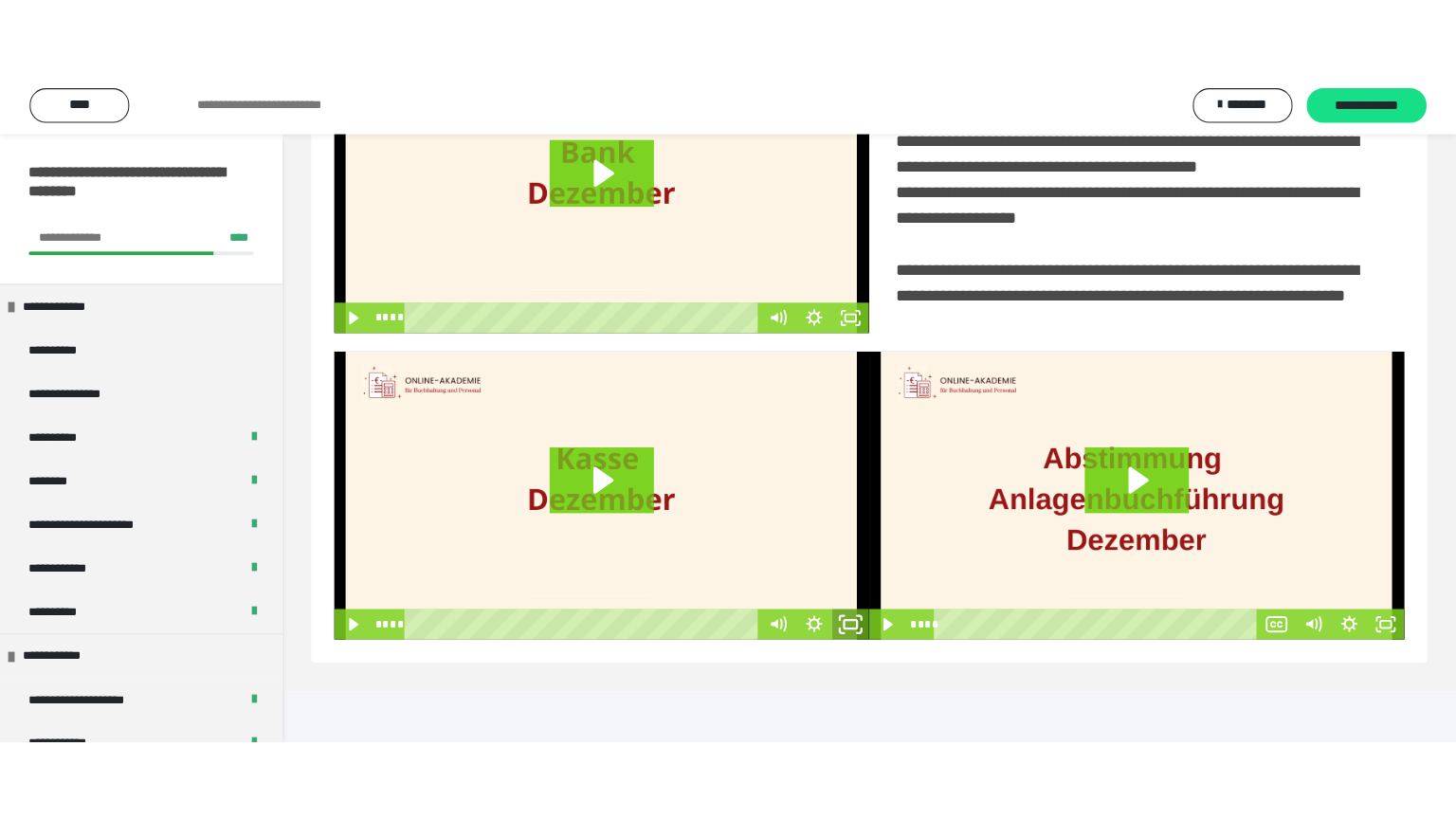 scroll, scrollTop: 317, scrollLeft: 0, axis: vertical 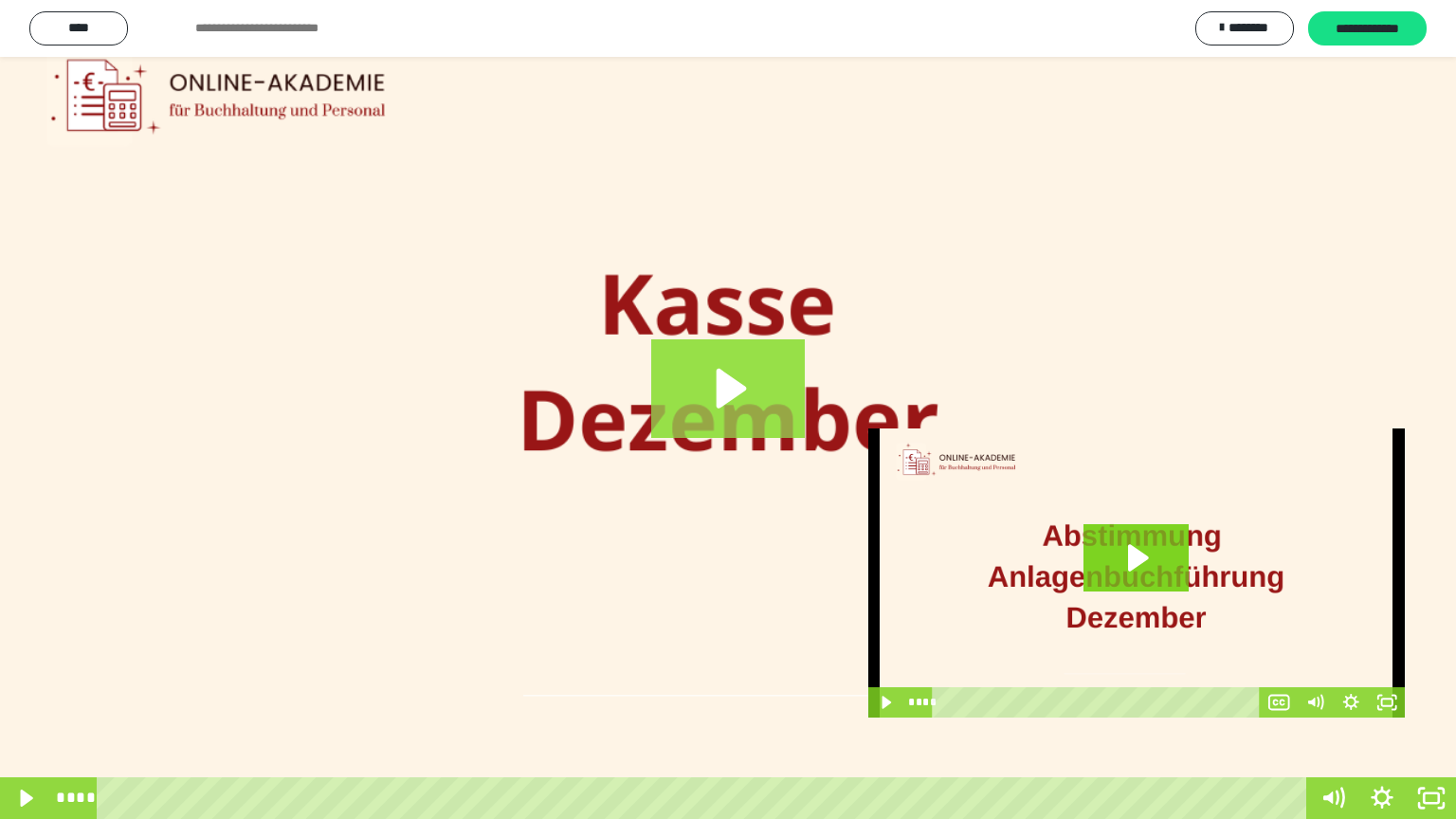click 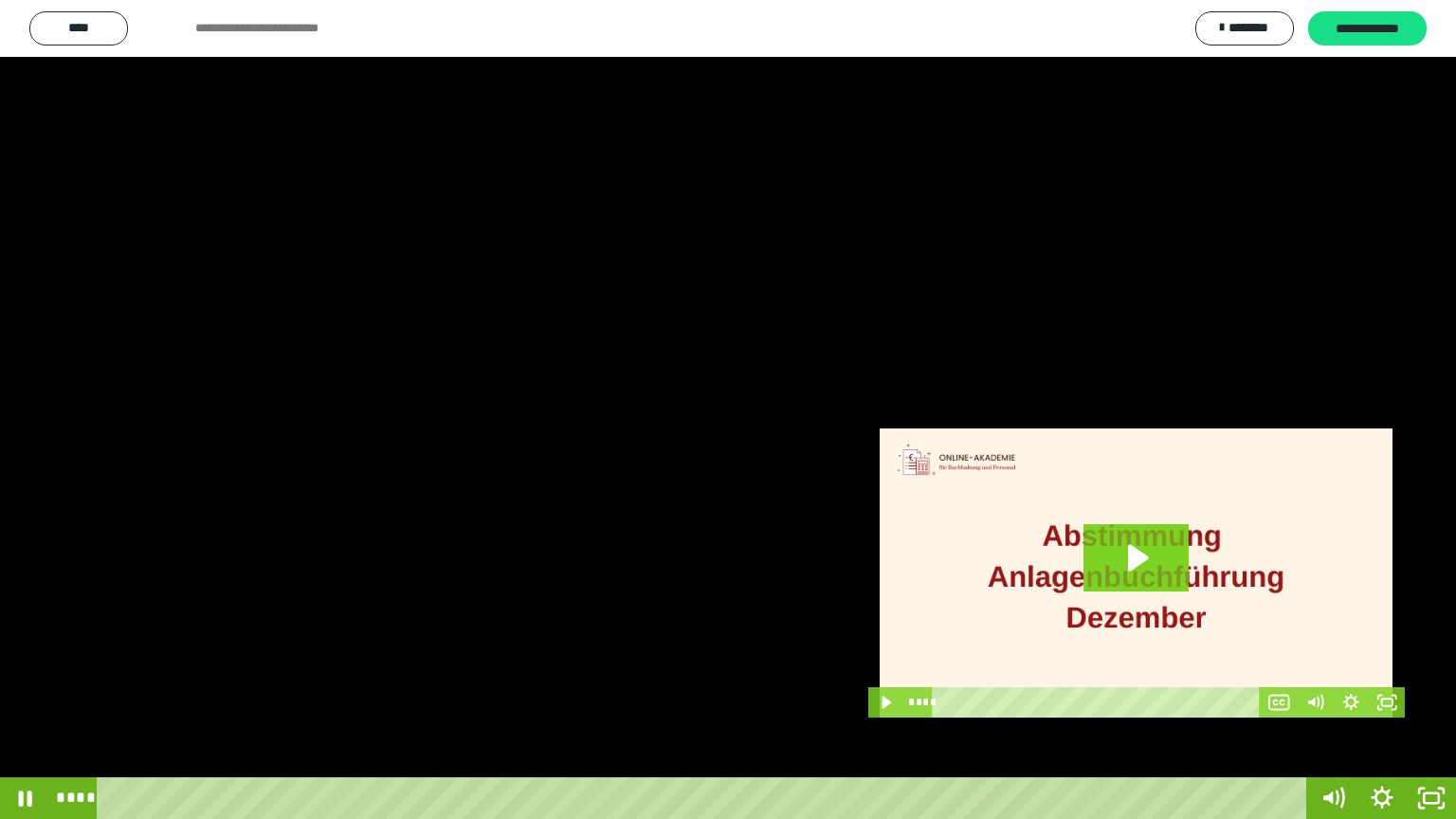 type 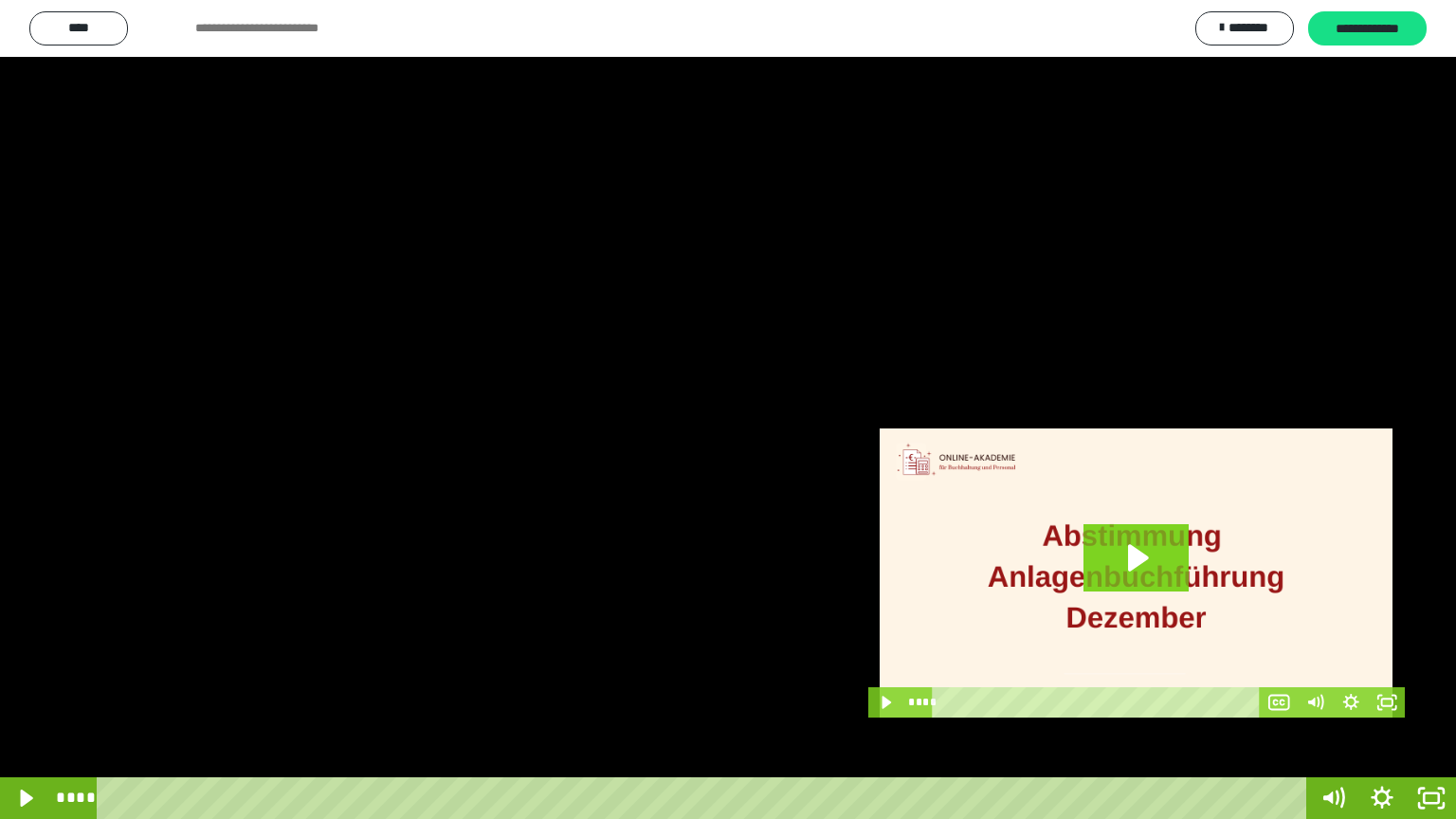 click at bounding box center [0, 0] 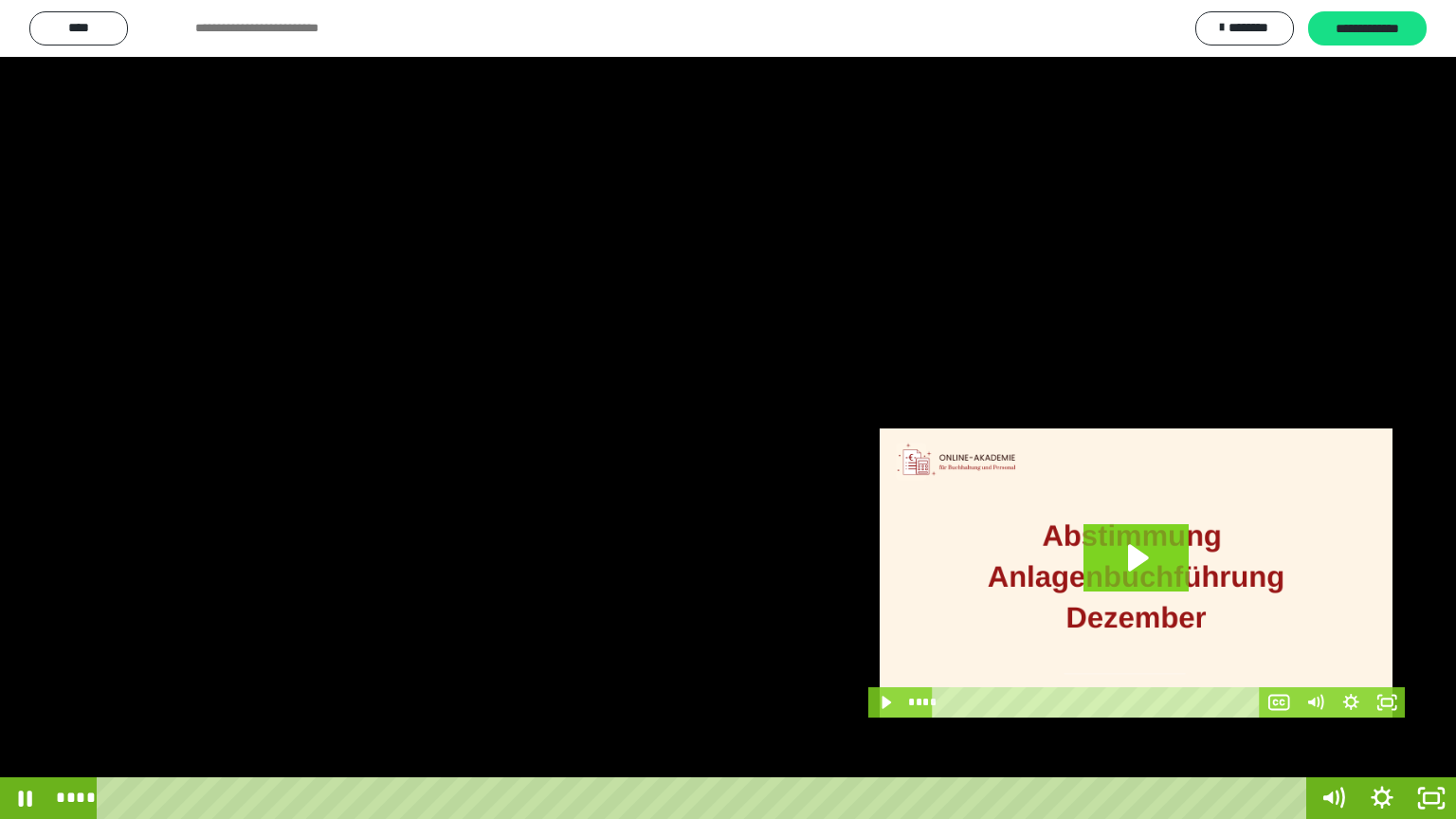 click at bounding box center [705, 798] 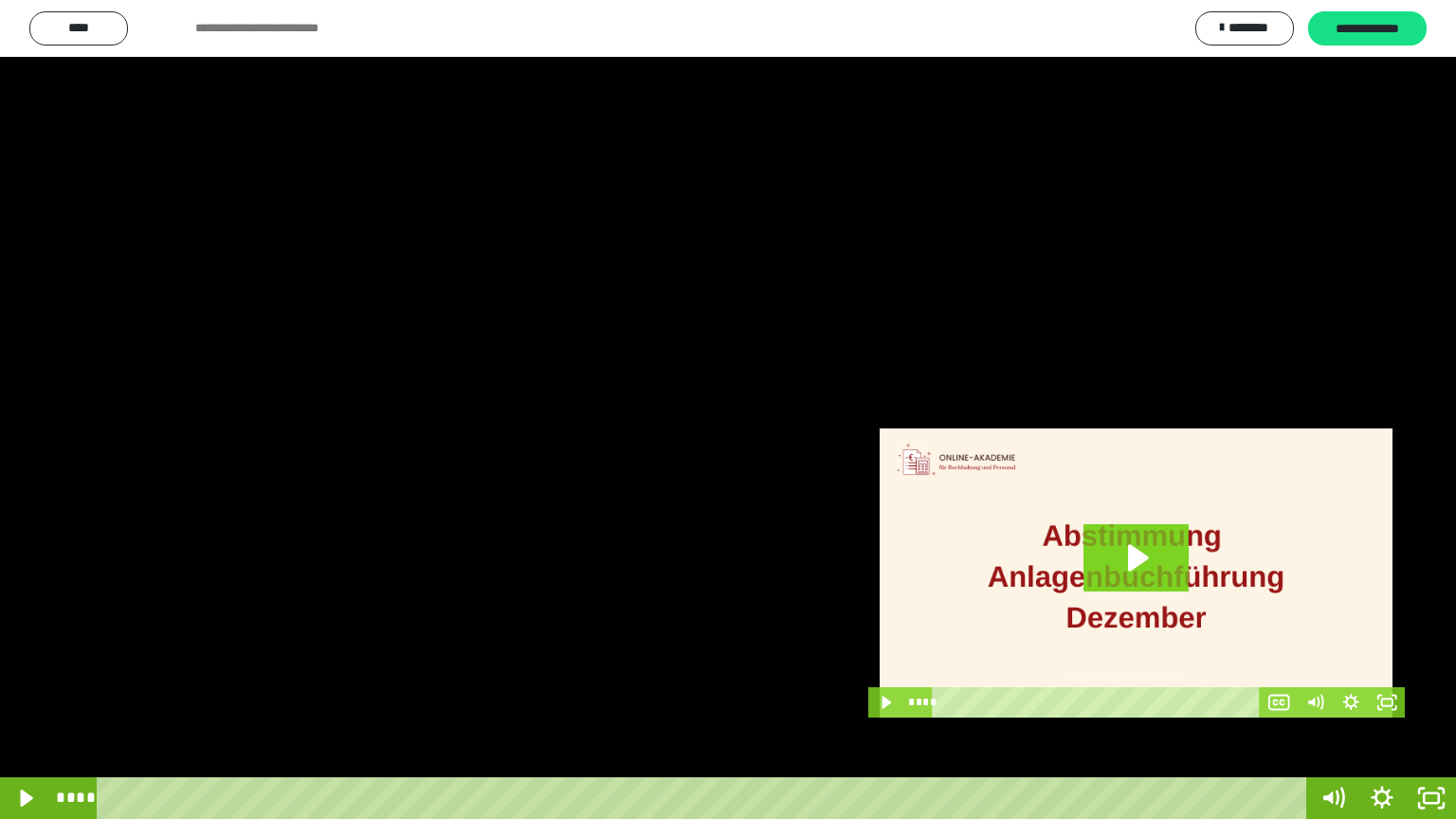 click at bounding box center (0, 0) 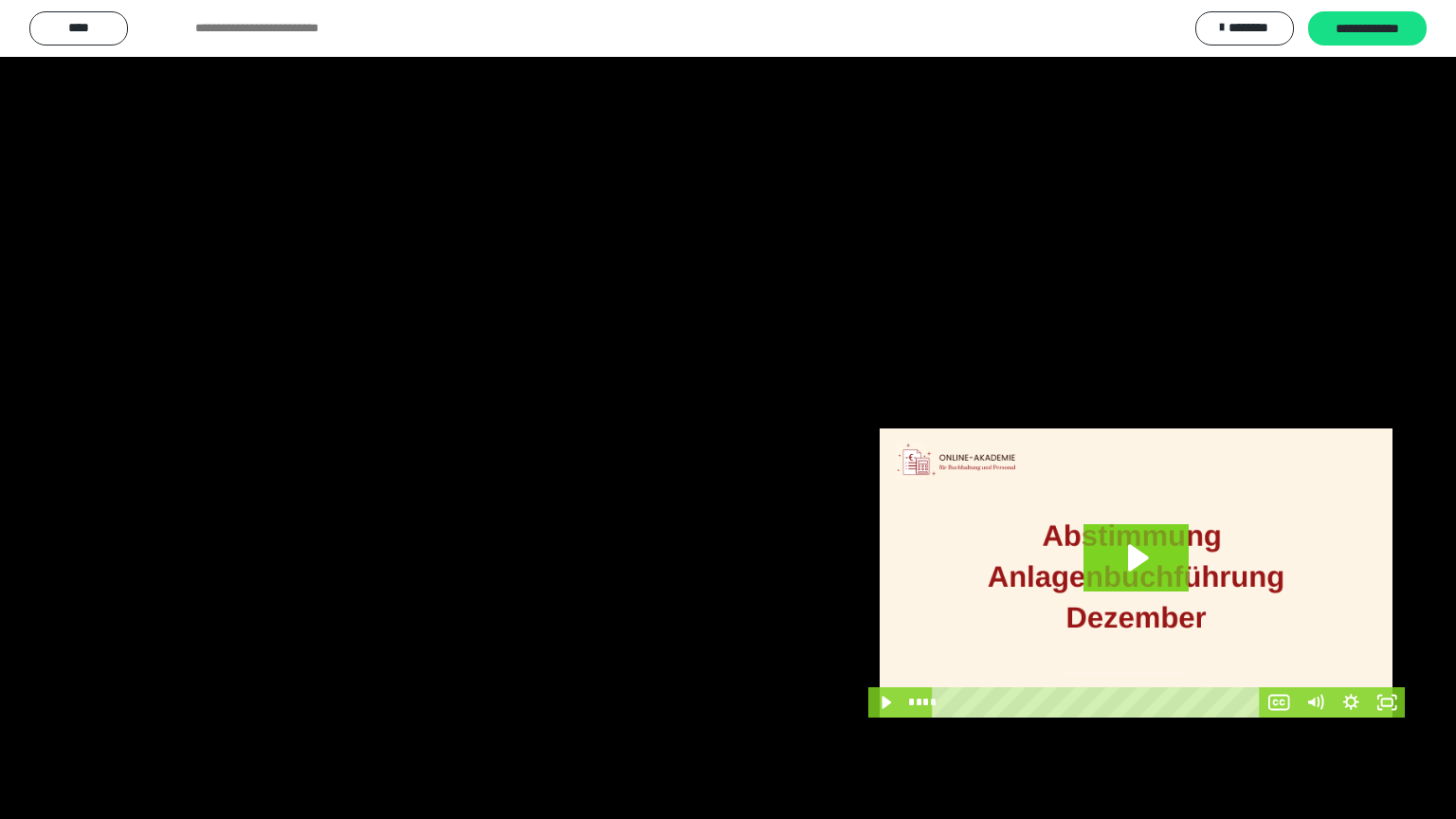click at bounding box center [0, 0] 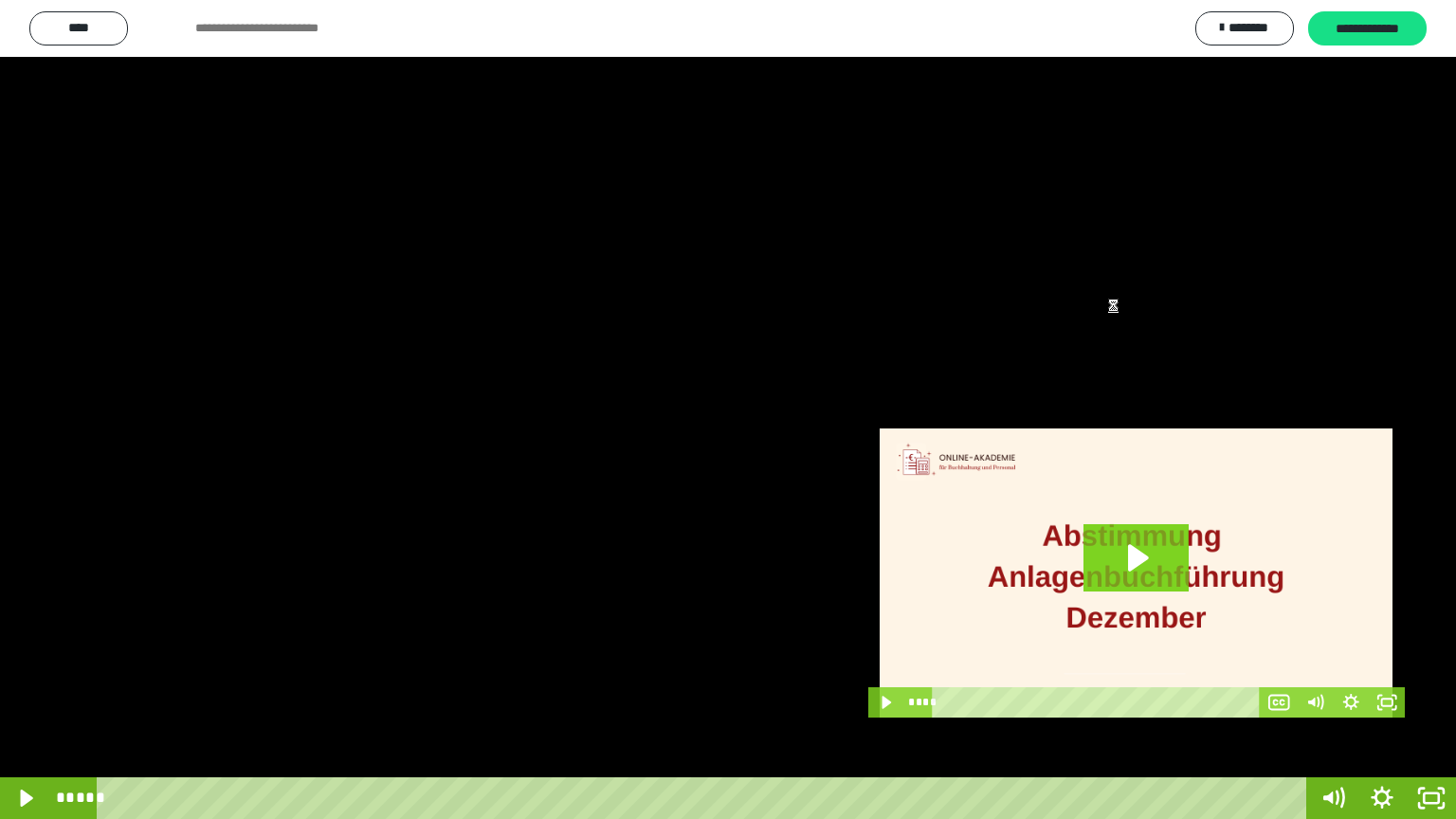 click at bounding box center (728, 410) 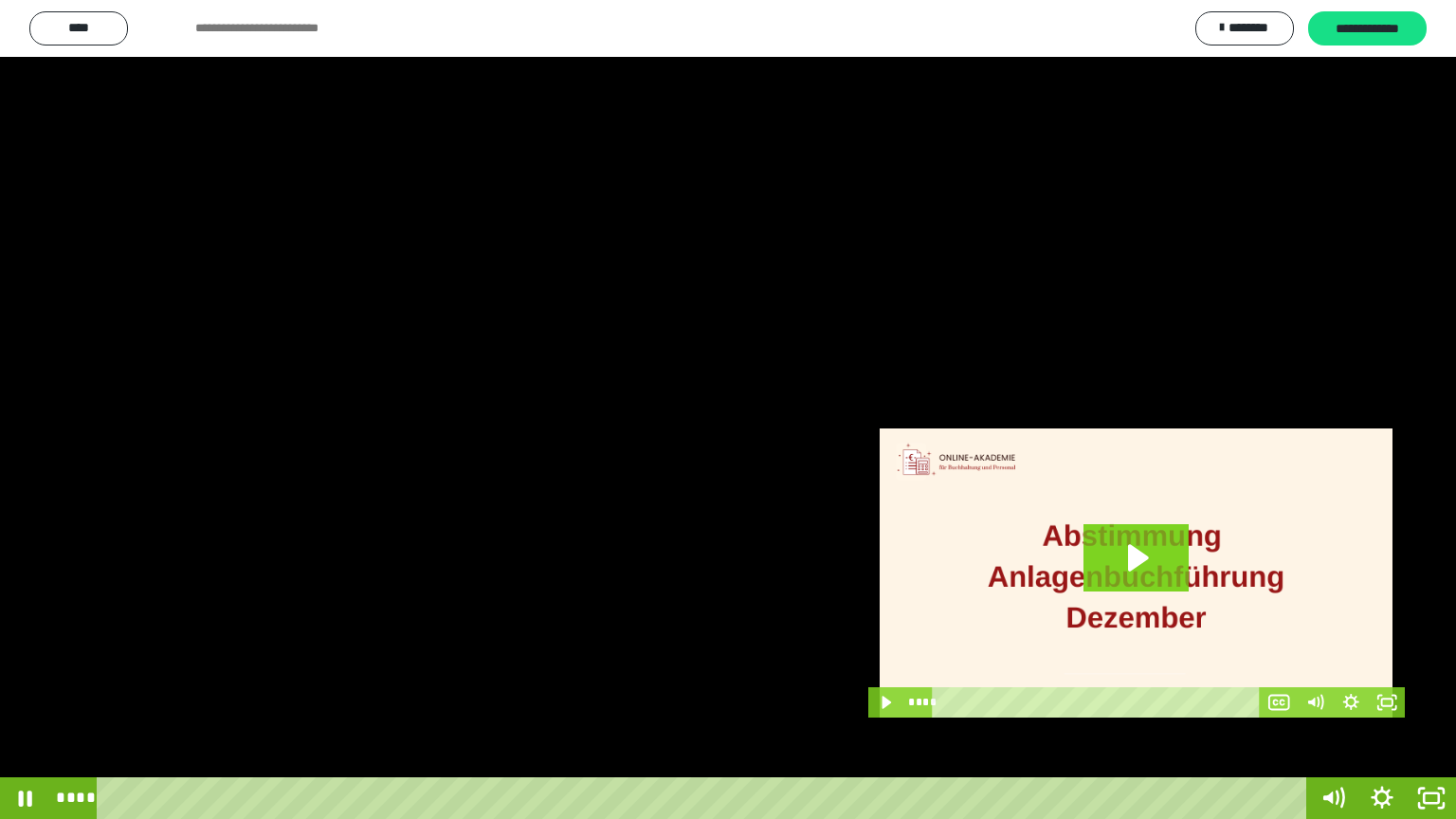 scroll, scrollTop: 0, scrollLeft: 1517, axis: horizontal 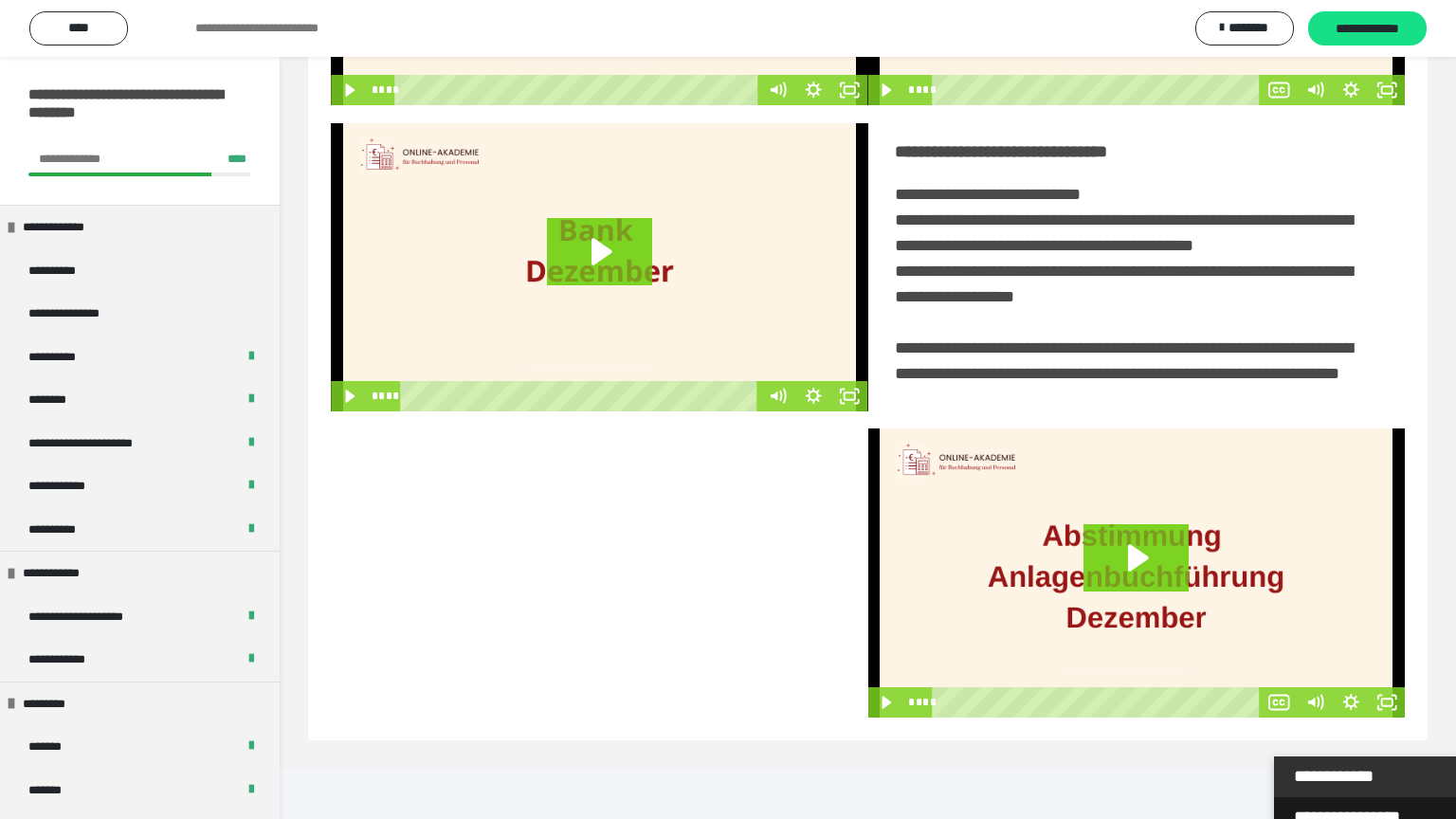 click on "**********" at bounding box center [1365, 817] 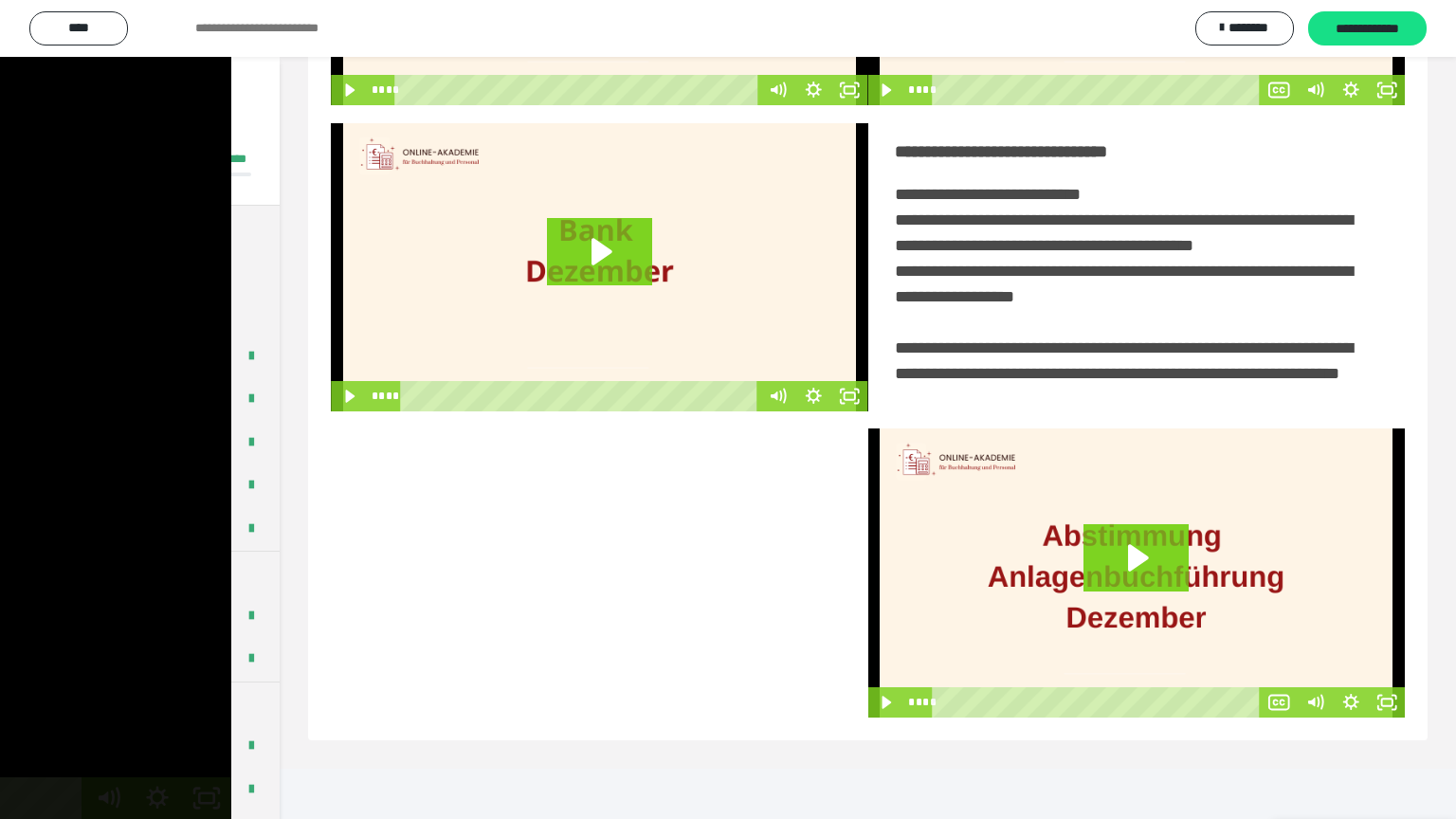 click on "**********" at bounding box center (728, 410) 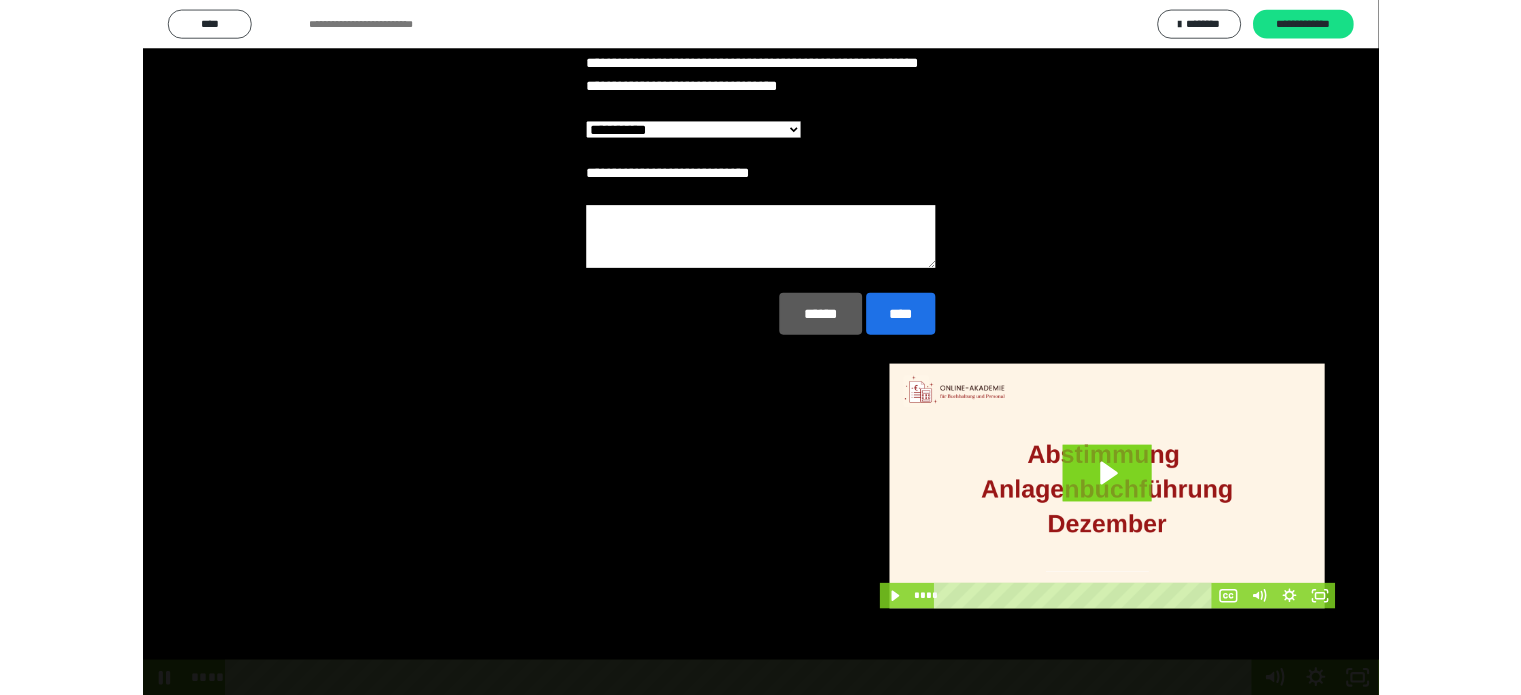 scroll, scrollTop: 0, scrollLeft: 0, axis: both 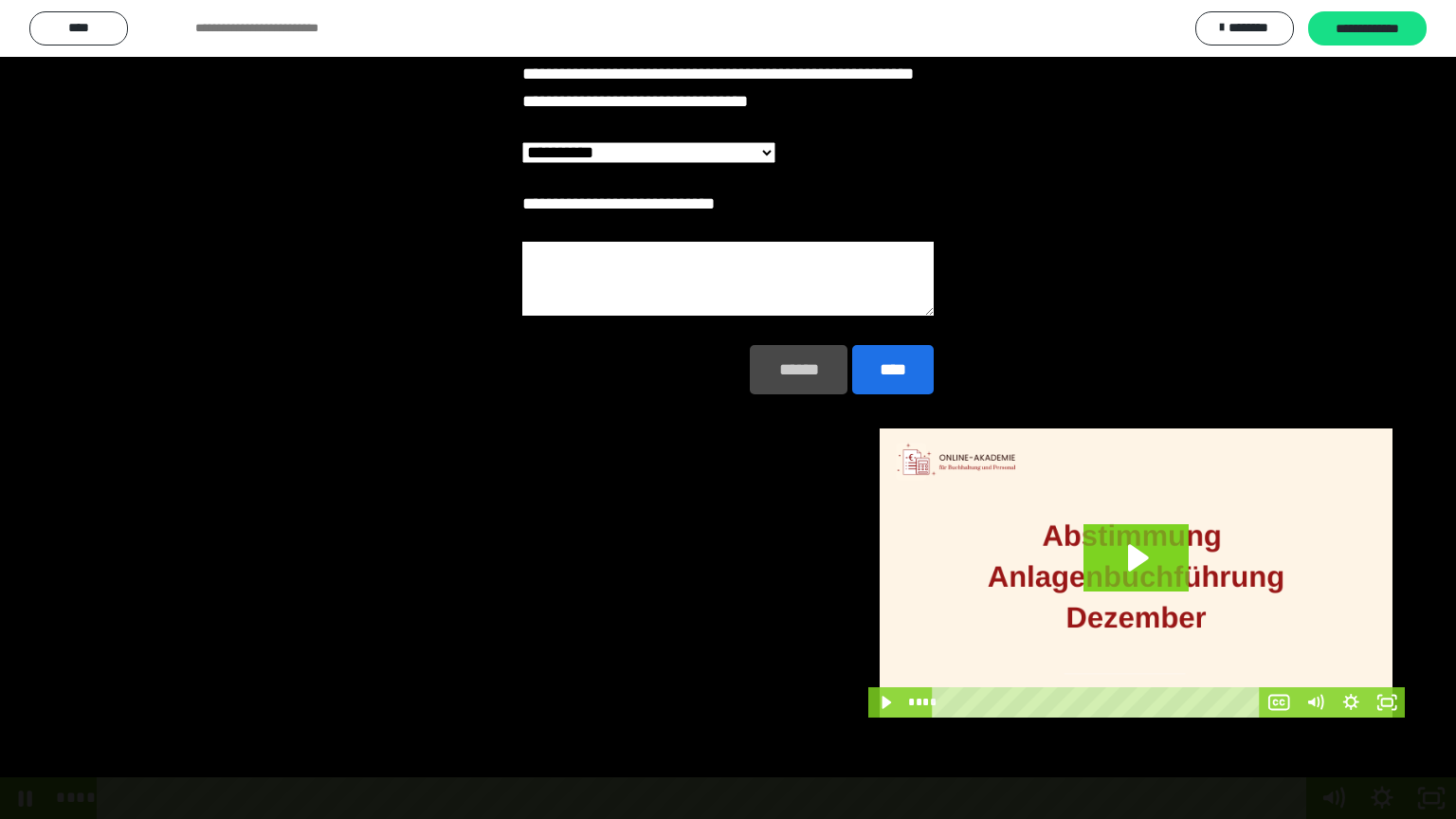 click on "******" at bounding box center (798, 370) 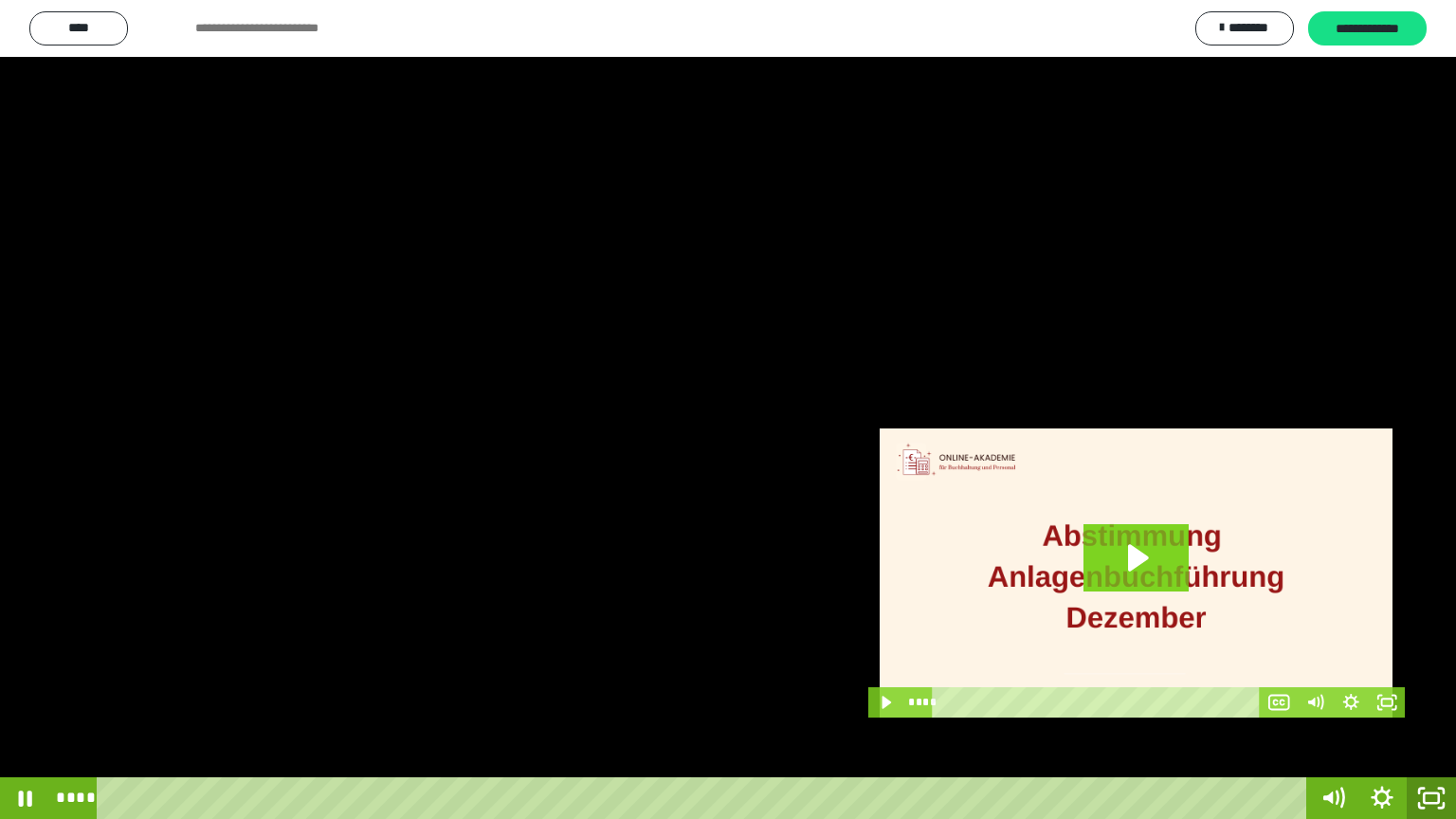 click 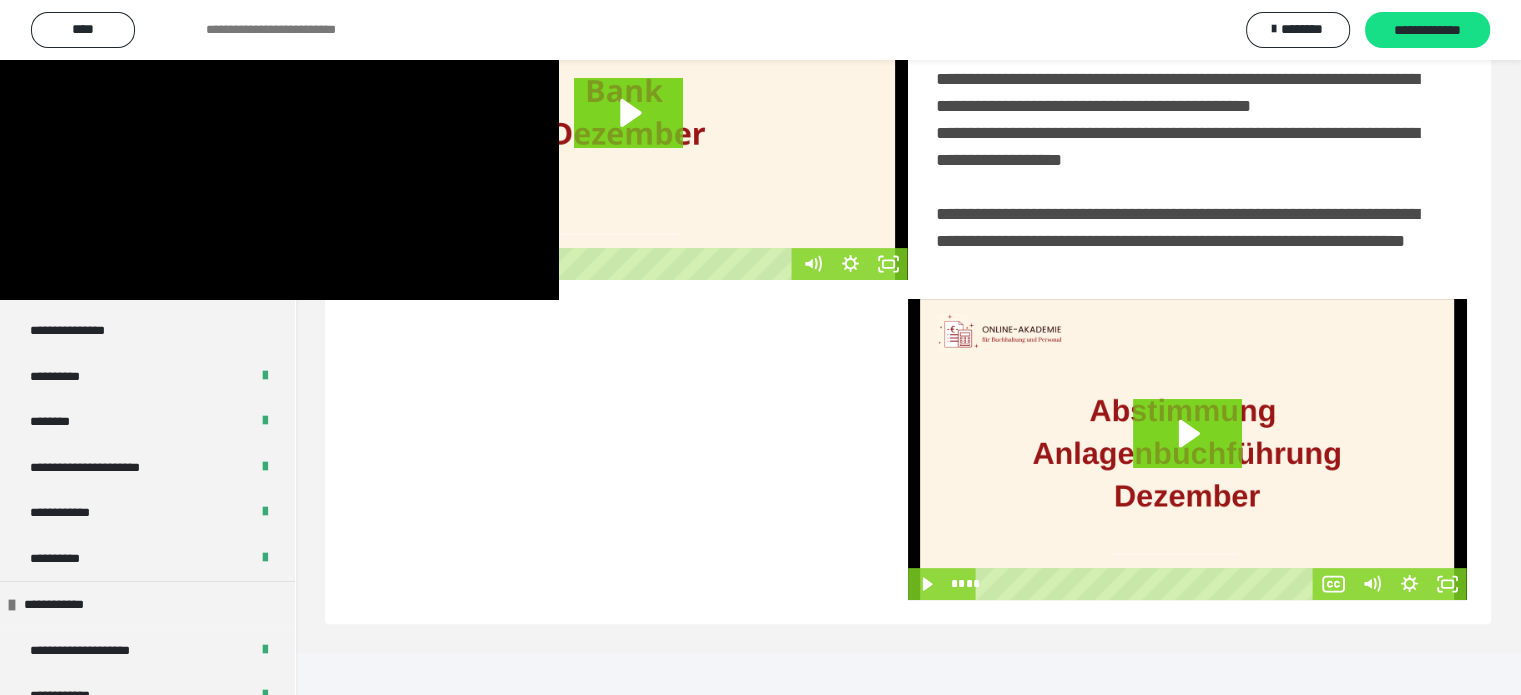 scroll, scrollTop: 494, scrollLeft: 0, axis: vertical 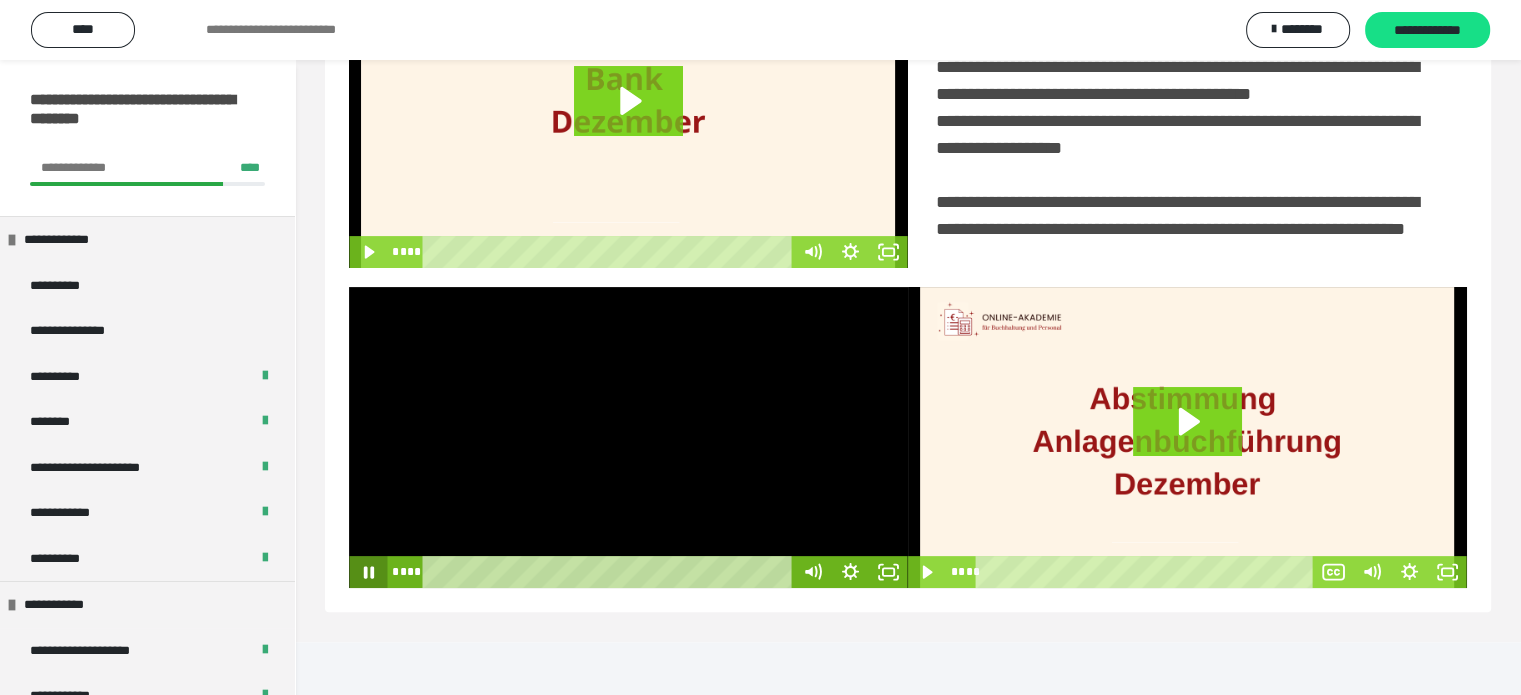 click 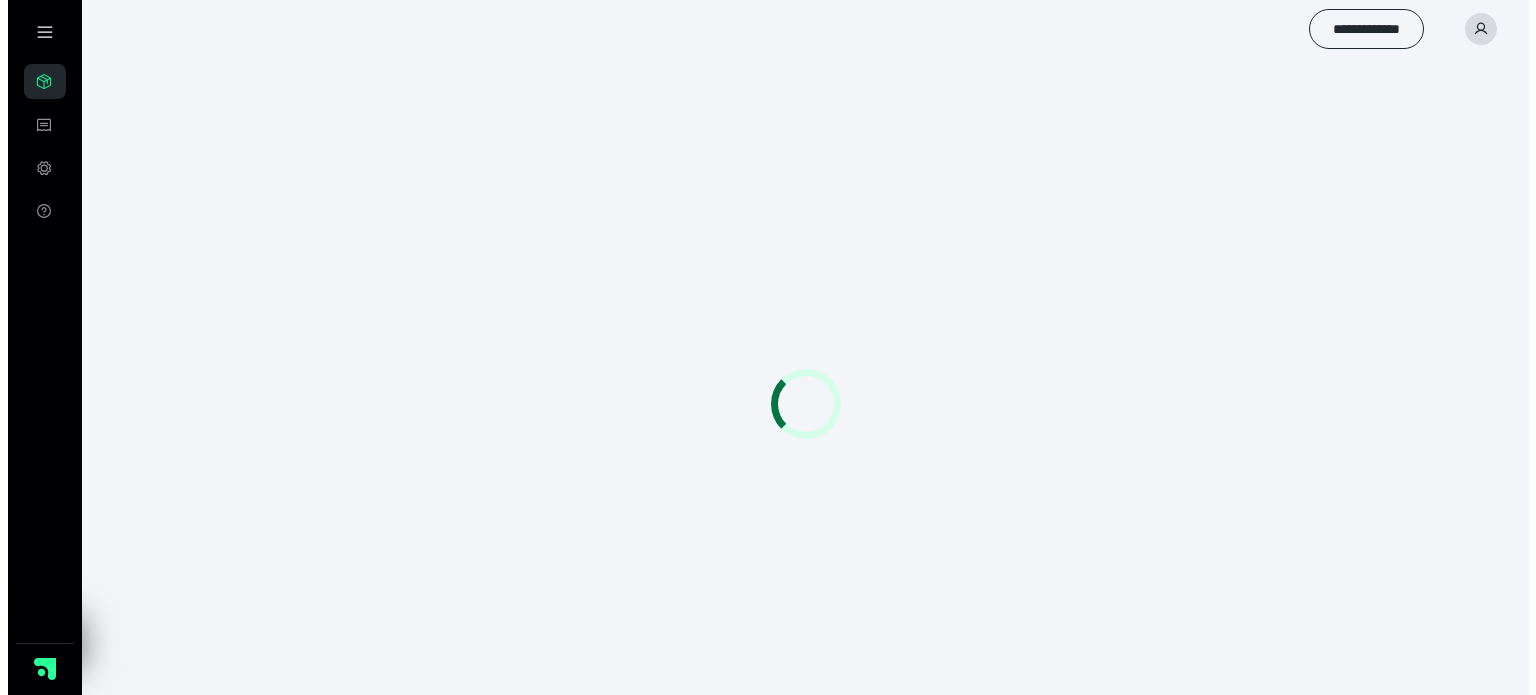 scroll, scrollTop: 0, scrollLeft: 0, axis: both 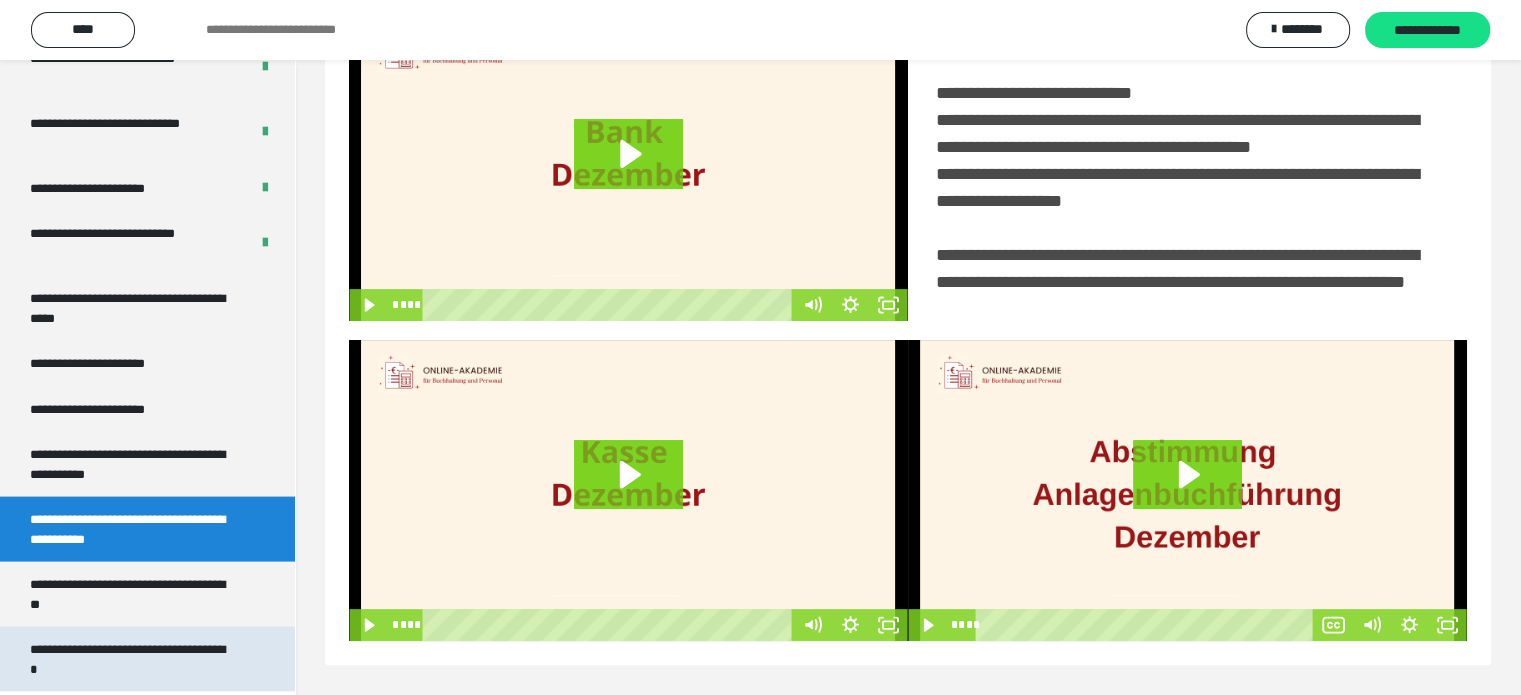 click on "**********" at bounding box center [132, 659] 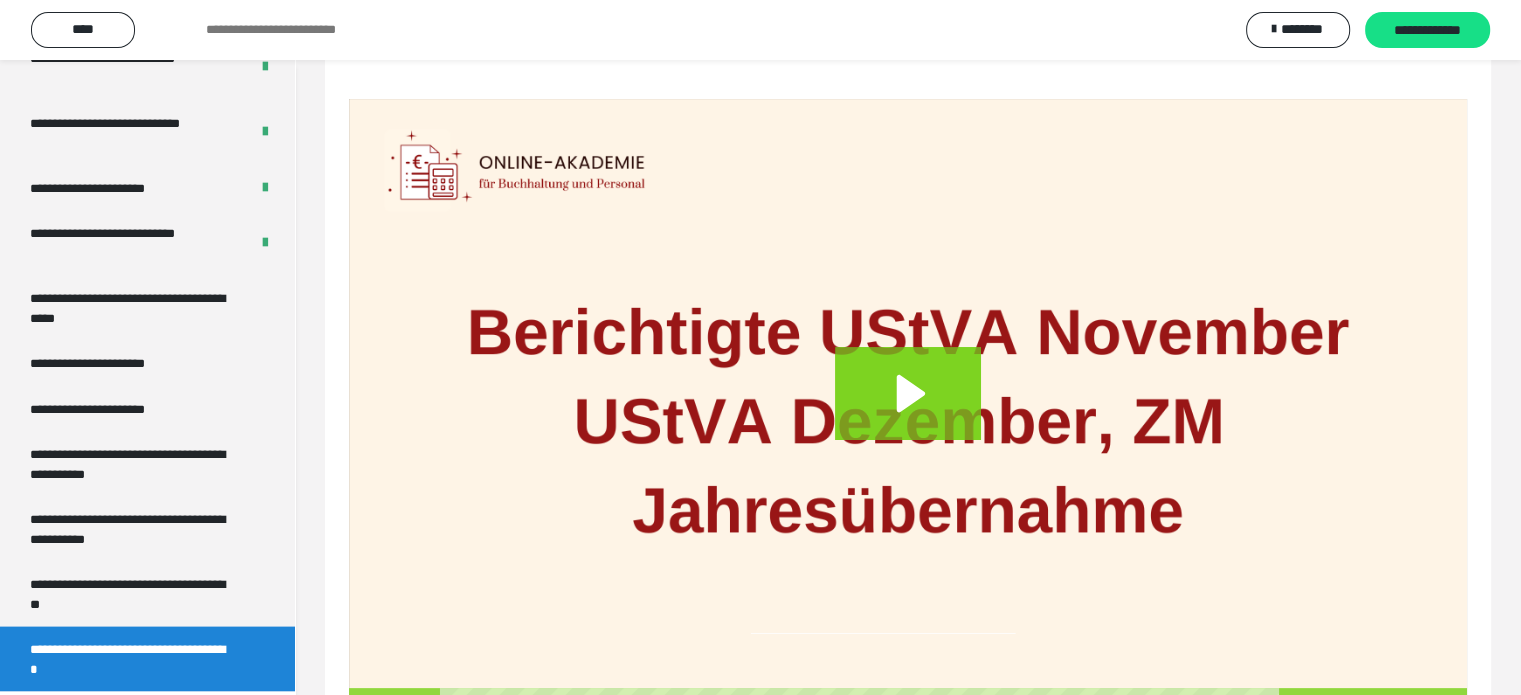 scroll, scrollTop: 346, scrollLeft: 0, axis: vertical 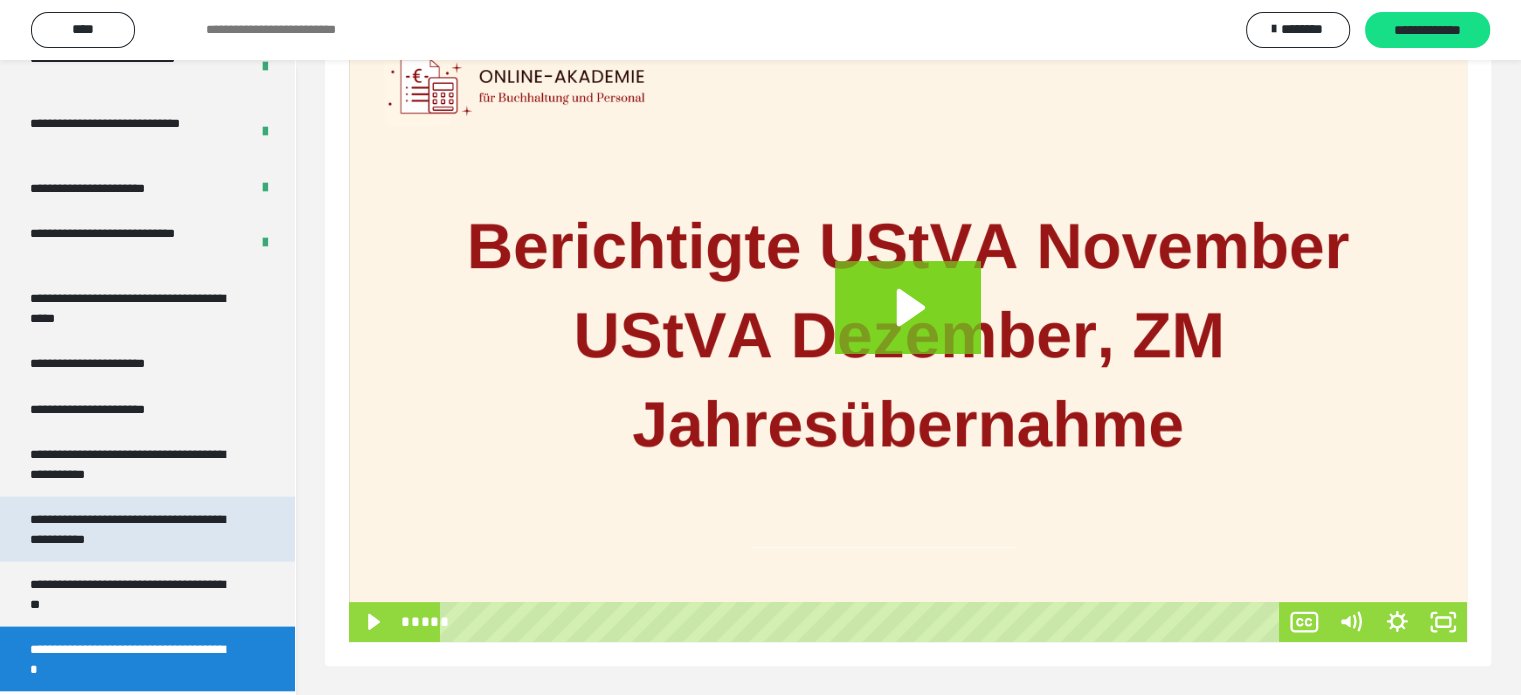click on "**********" at bounding box center [132, 529] 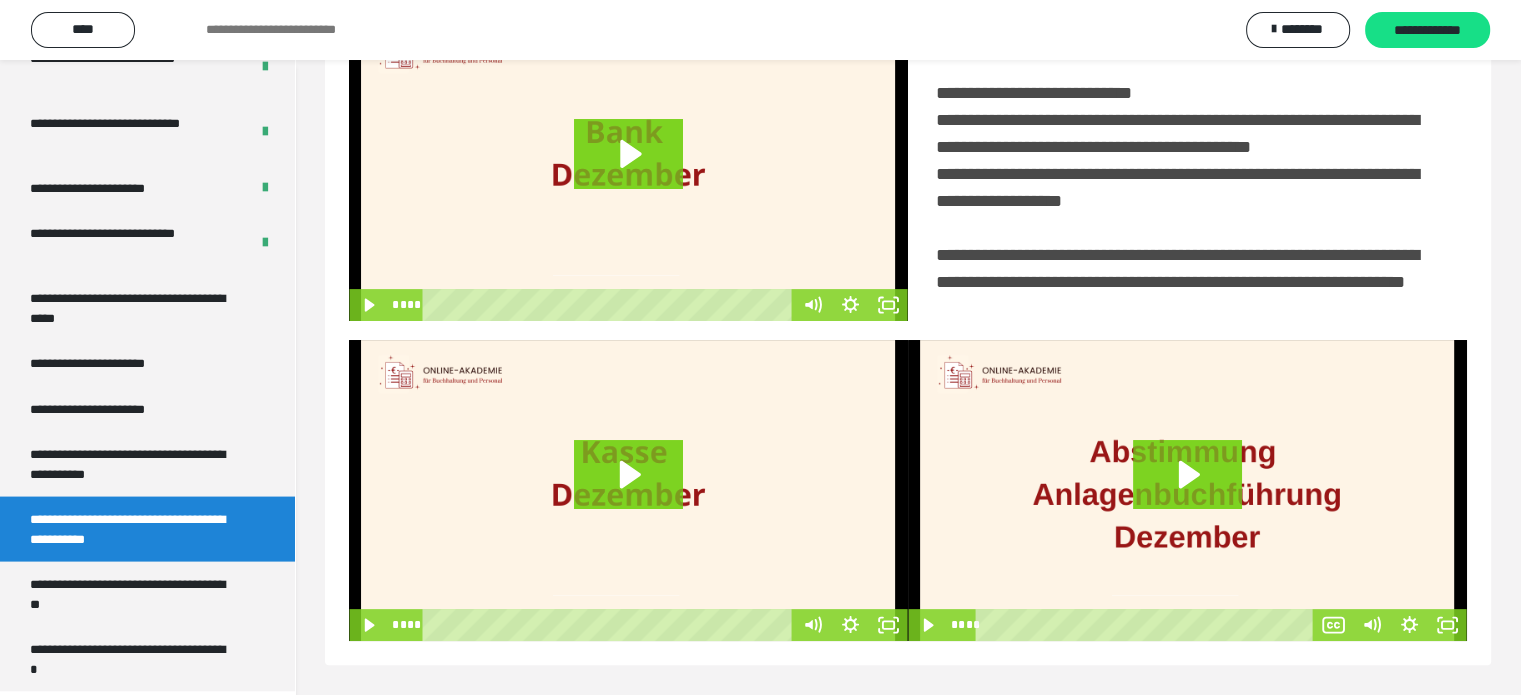 scroll, scrollTop: 494, scrollLeft: 0, axis: vertical 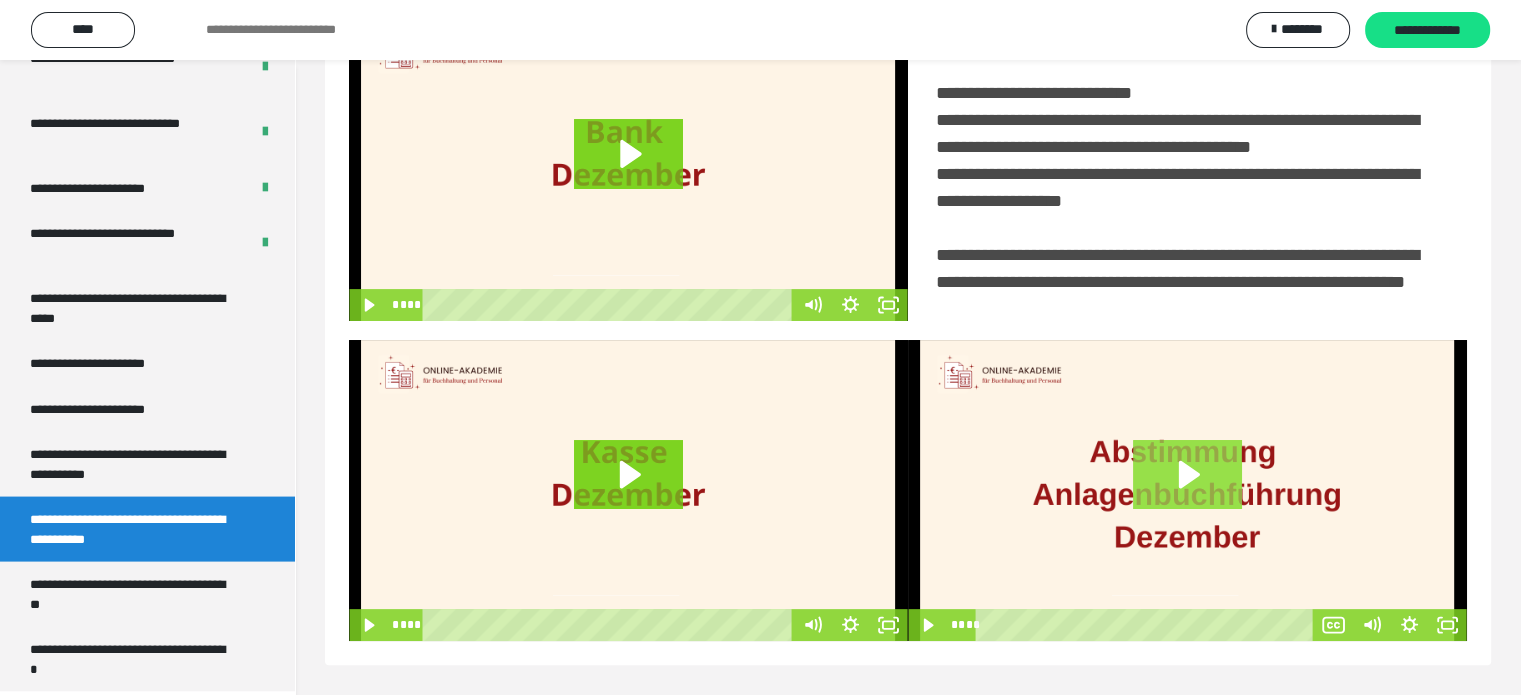 click 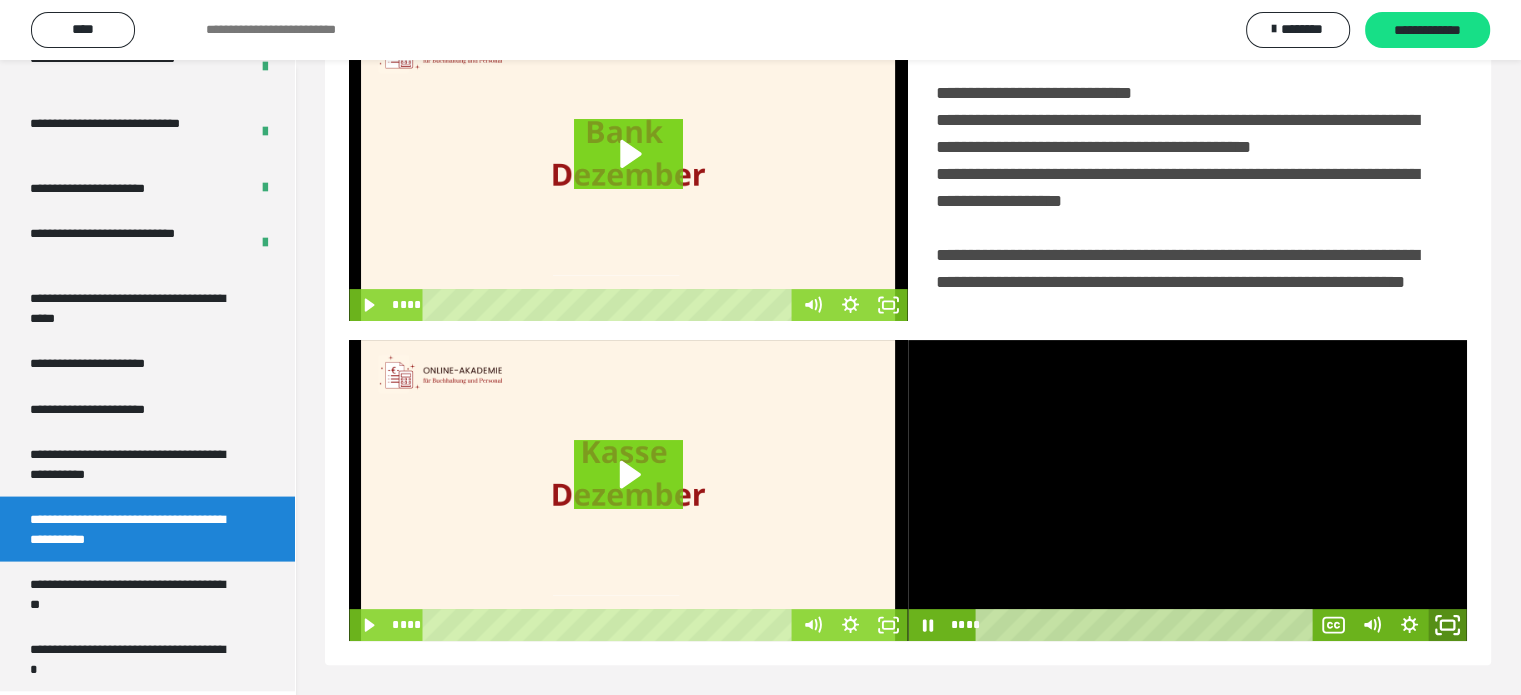 click 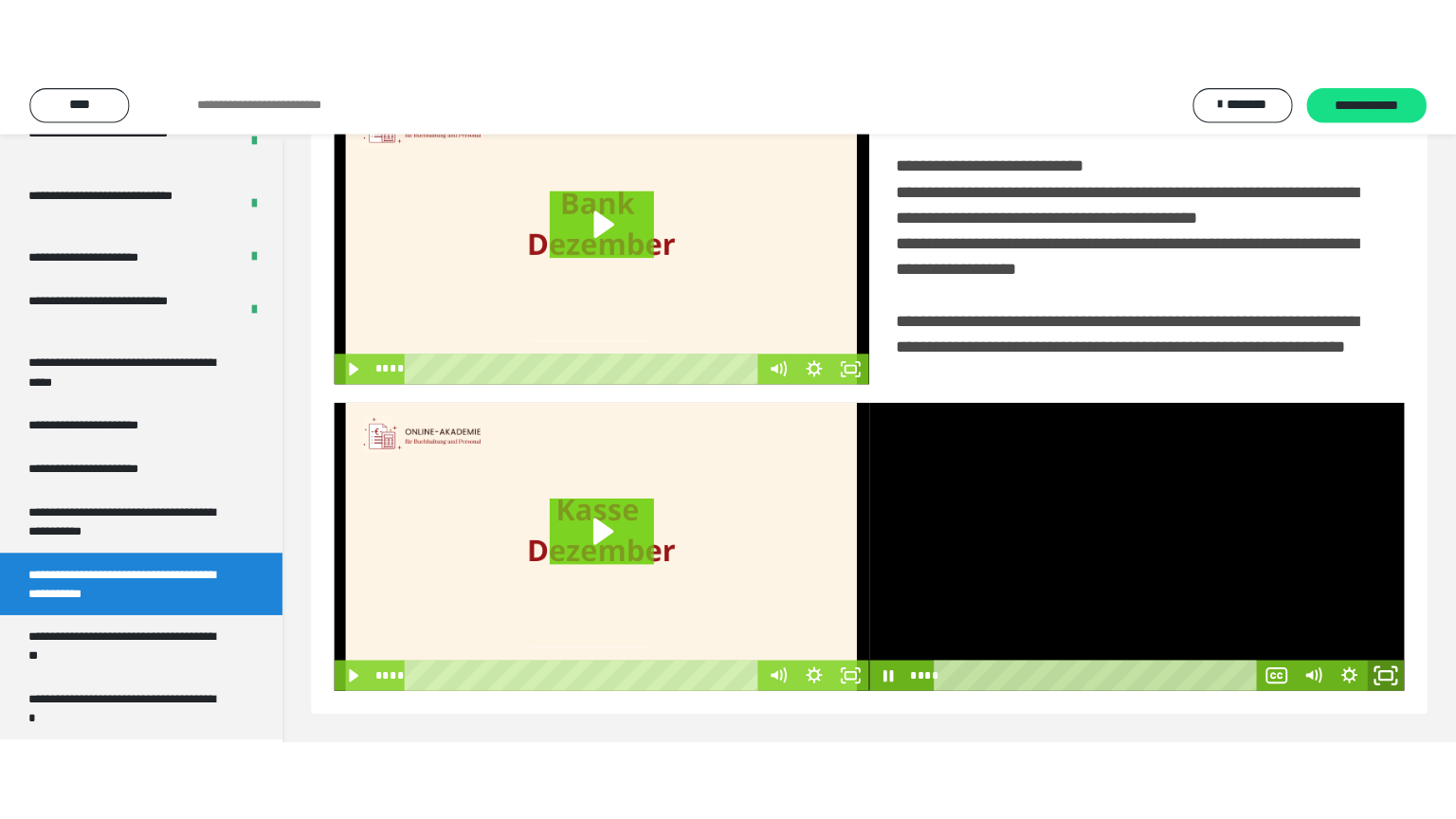 scroll, scrollTop: 317, scrollLeft: 0, axis: vertical 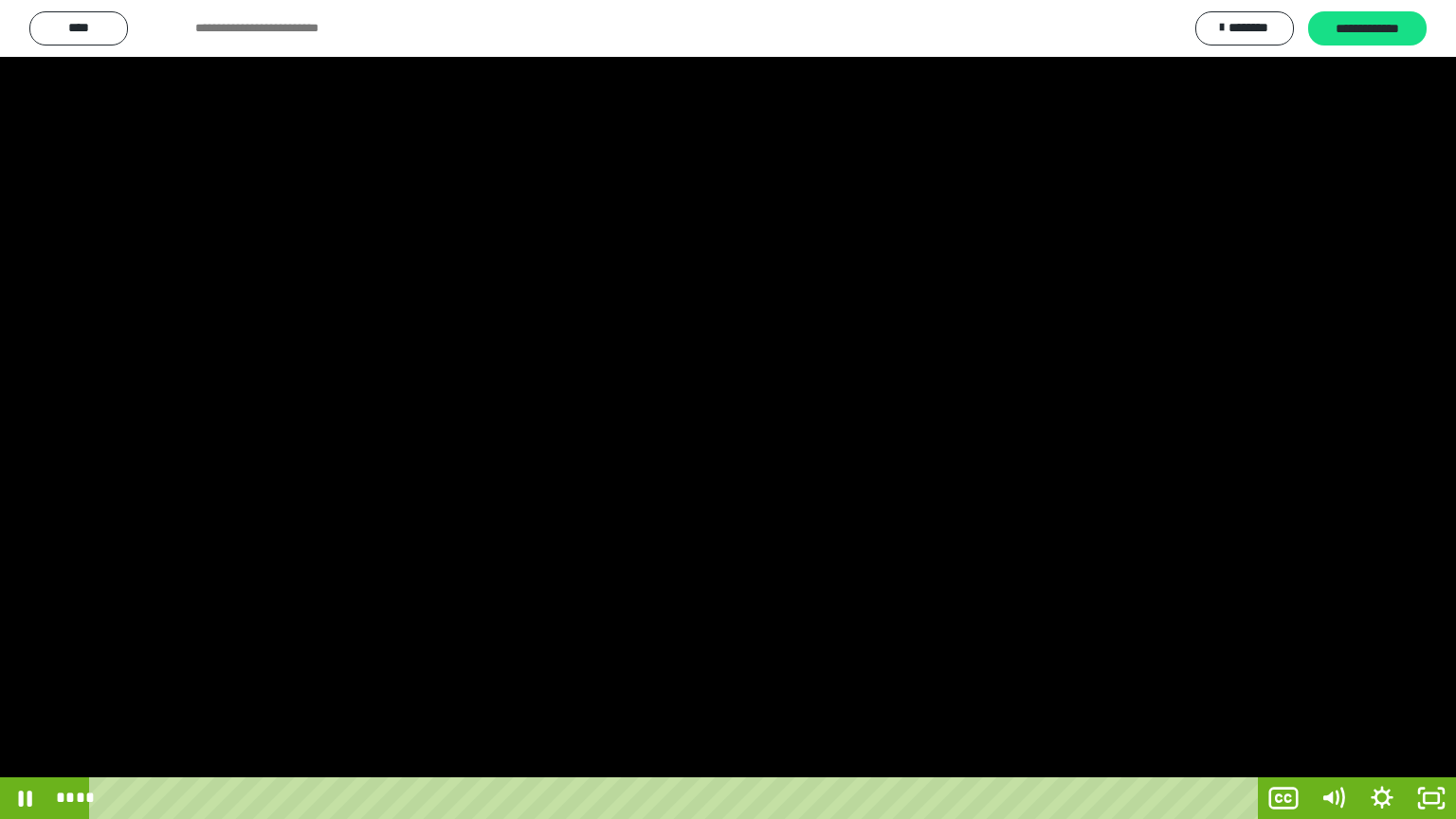 click at bounding box center (728, 410) 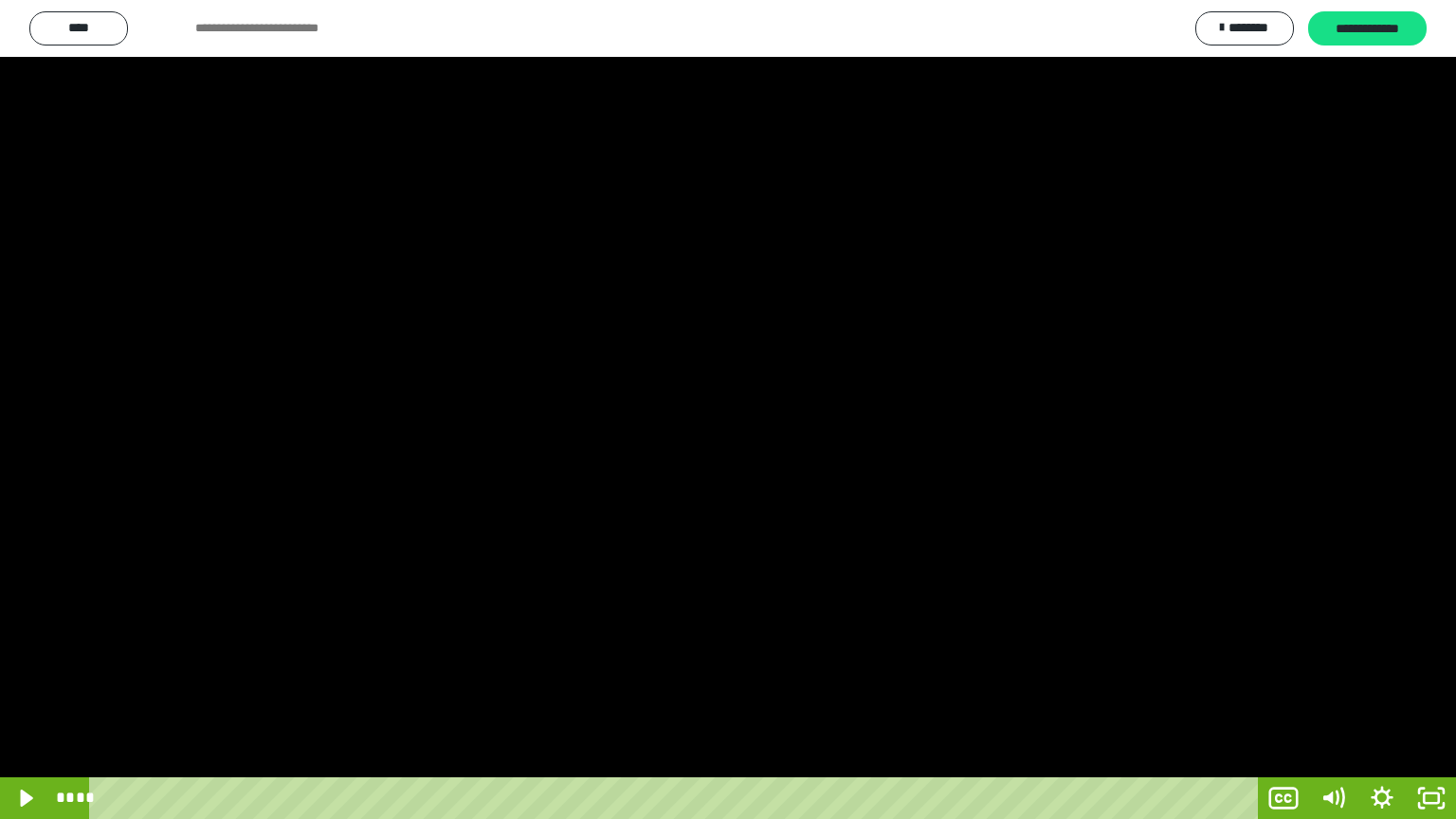 click at bounding box center (728, 410) 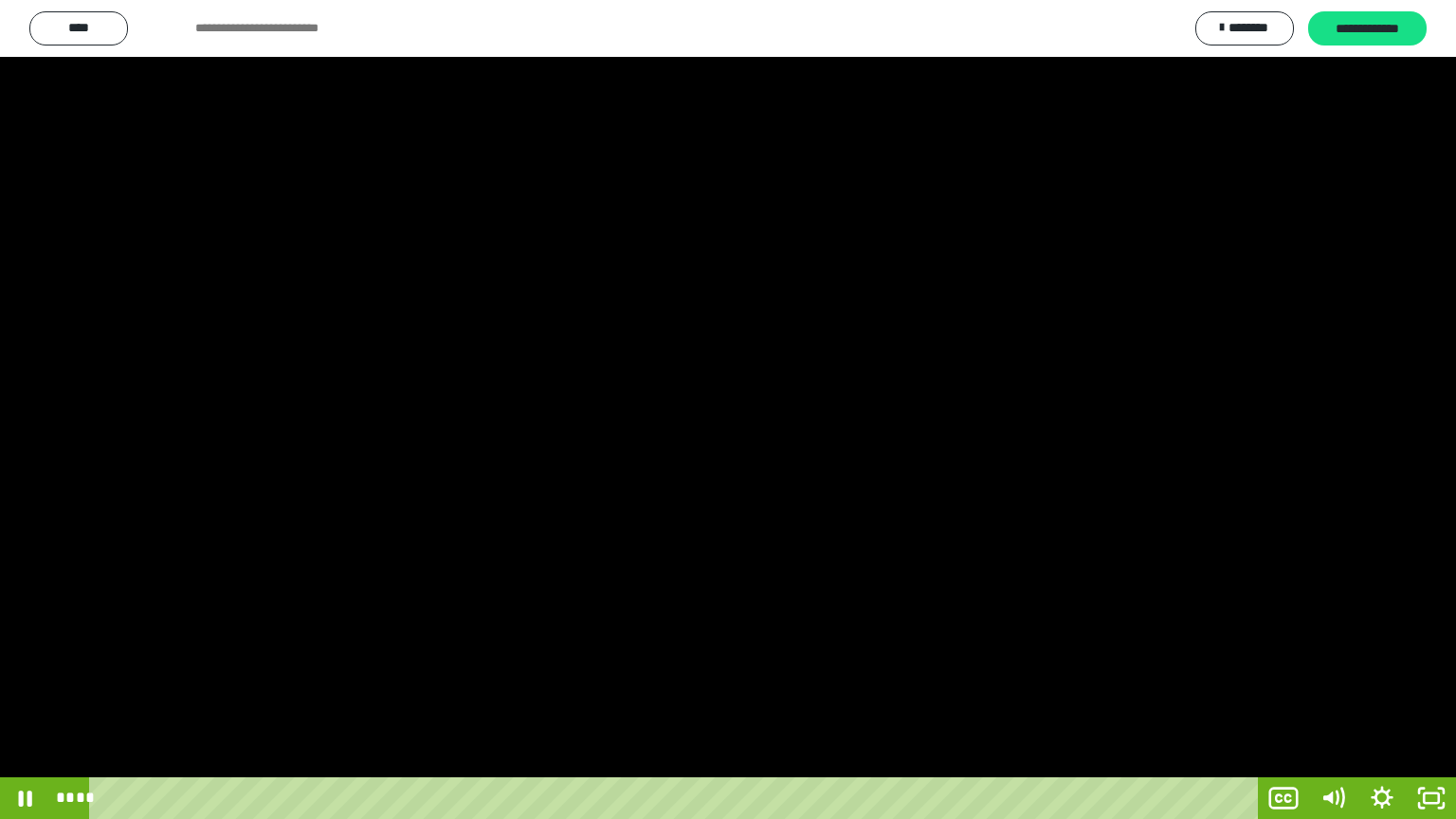 click at bounding box center (728, 410) 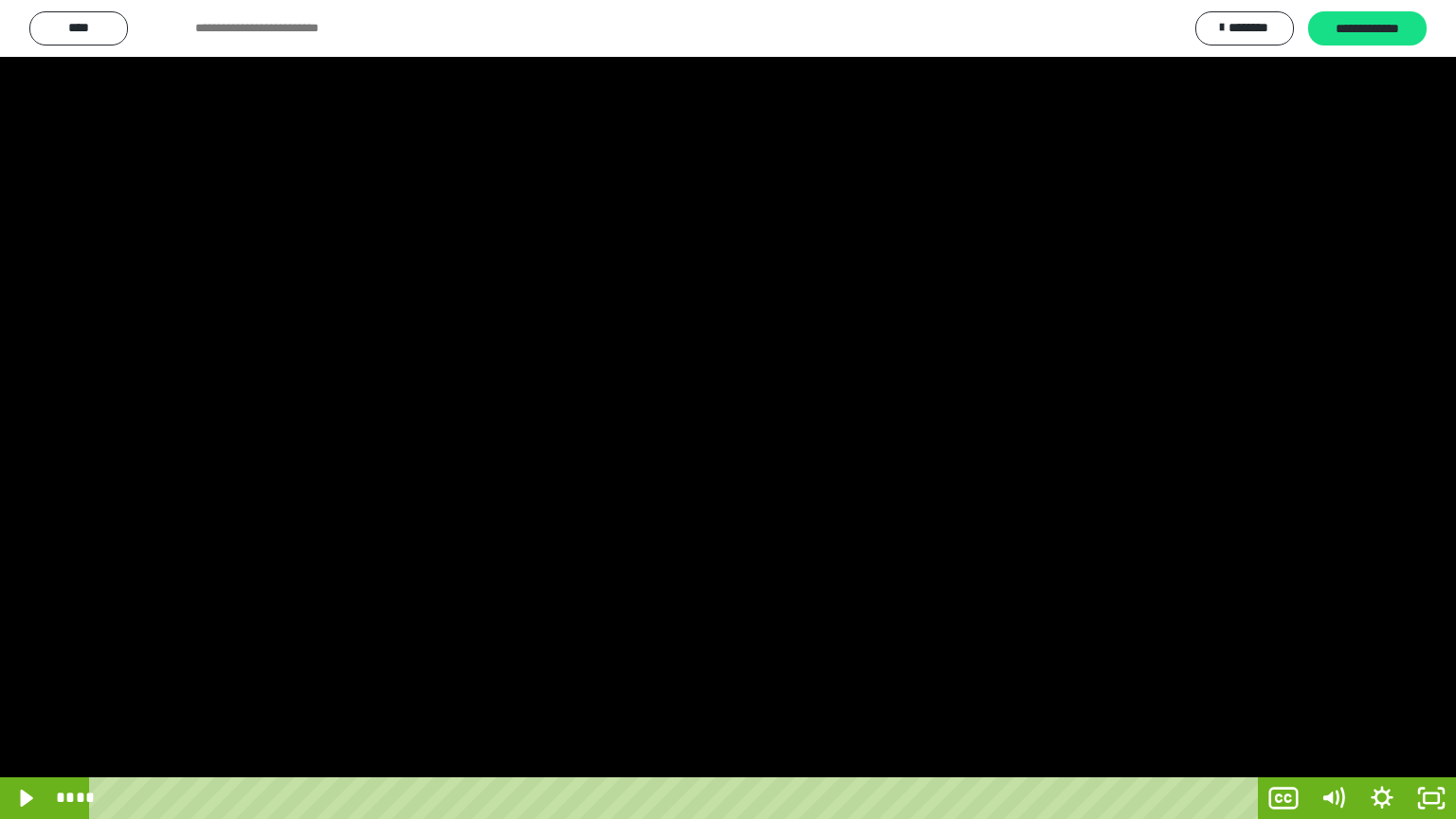 click at bounding box center [728, 410] 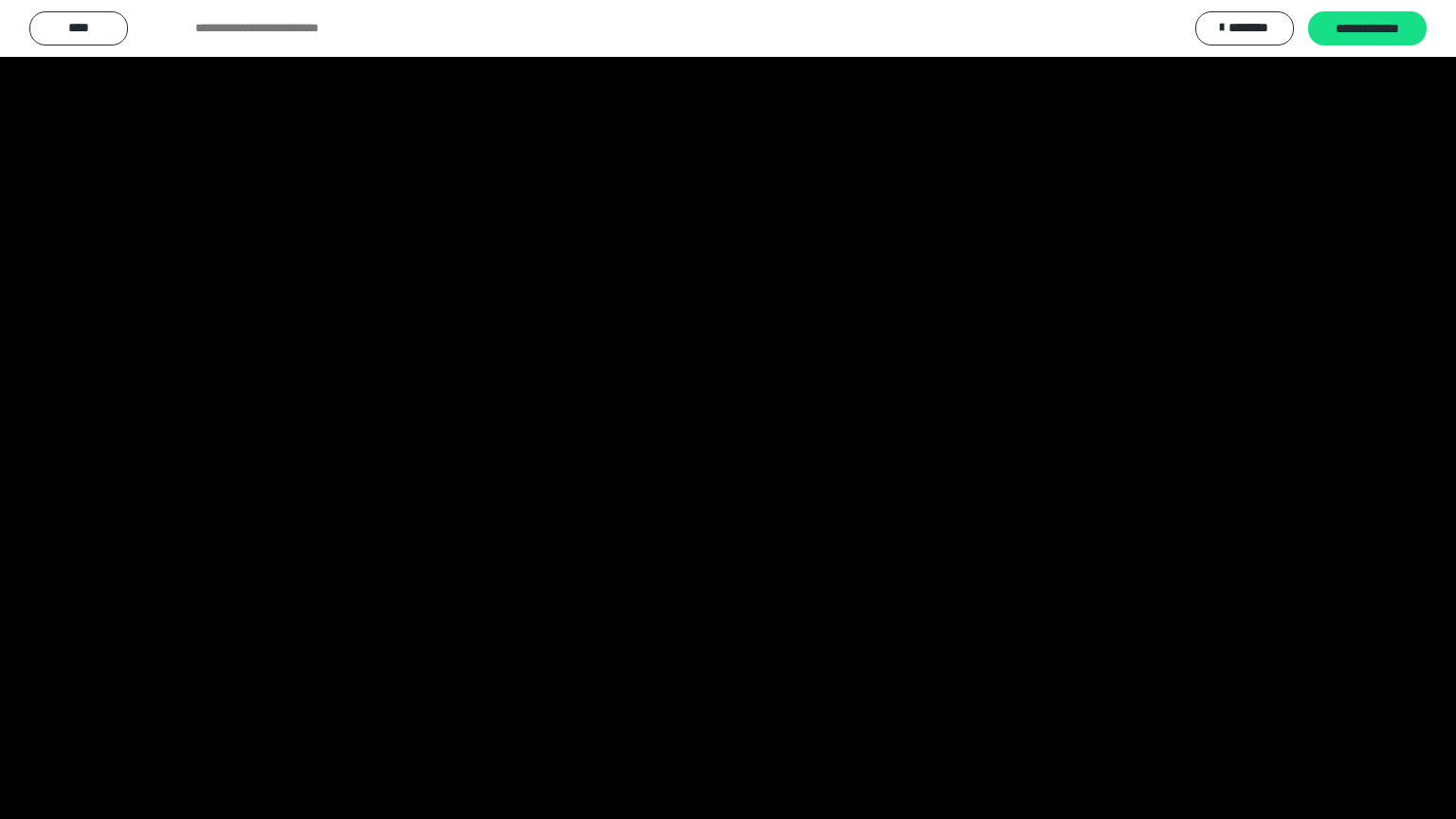 type 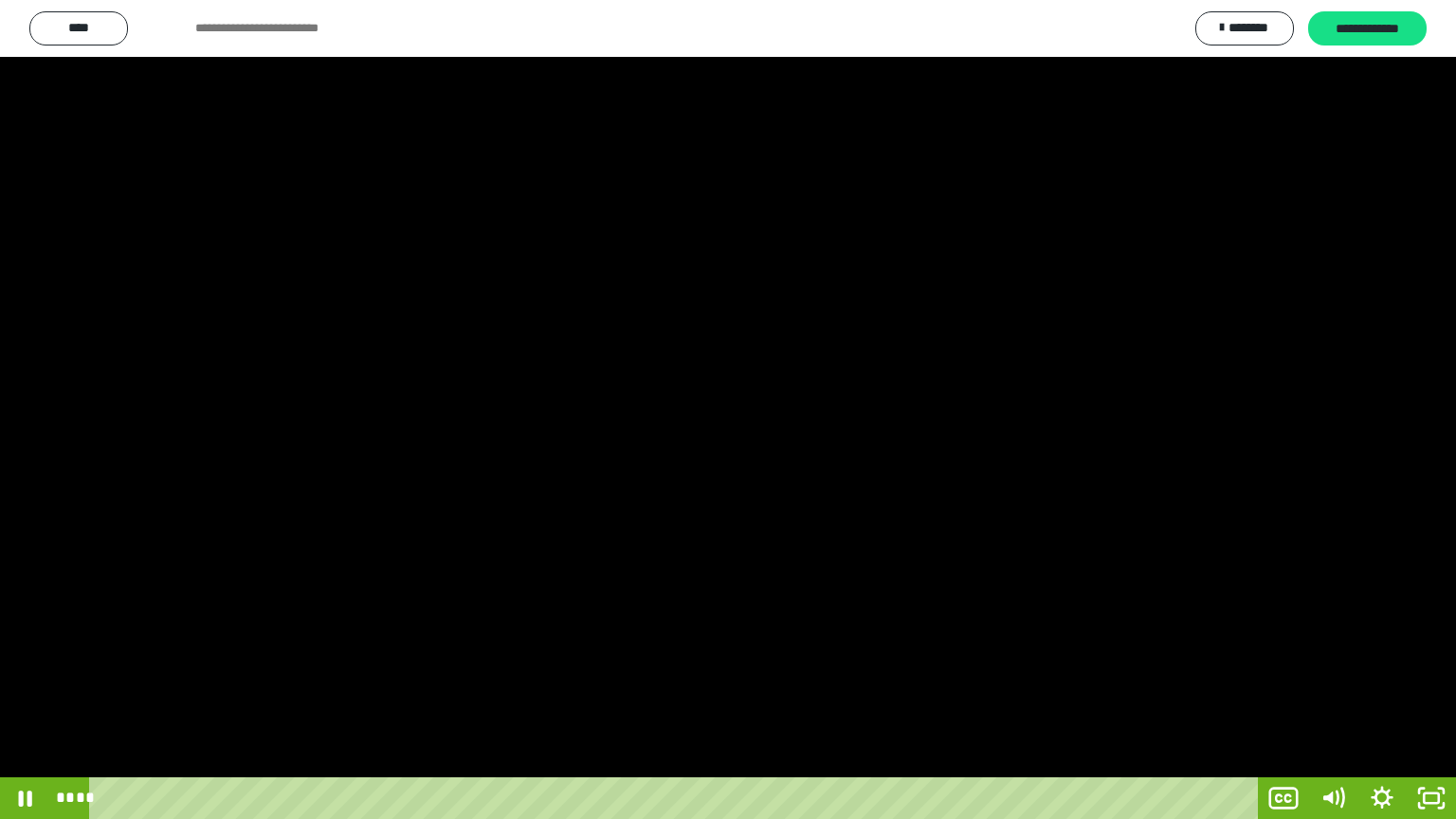 click at bounding box center [0, 0] 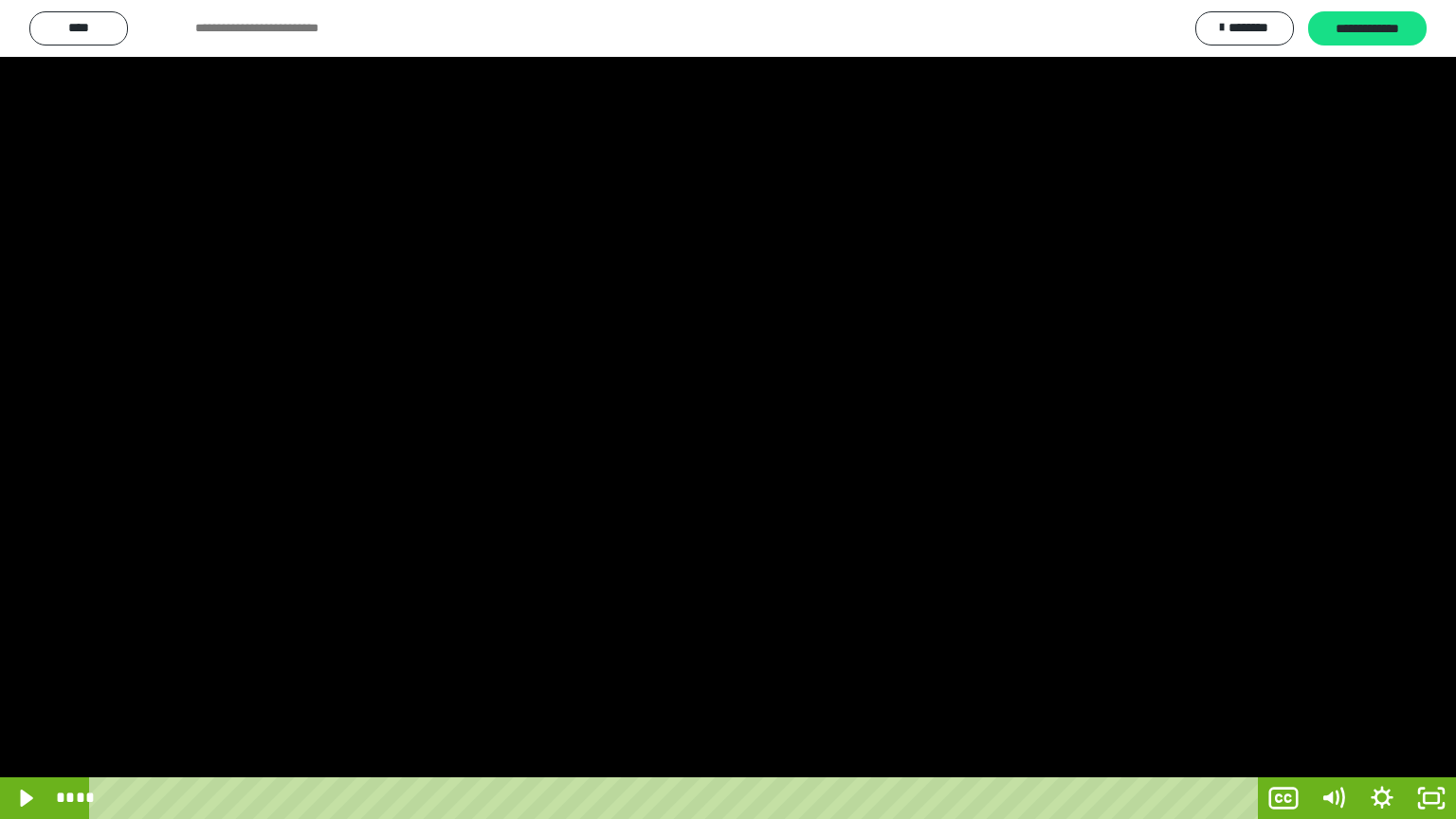 click at bounding box center [0, 0] 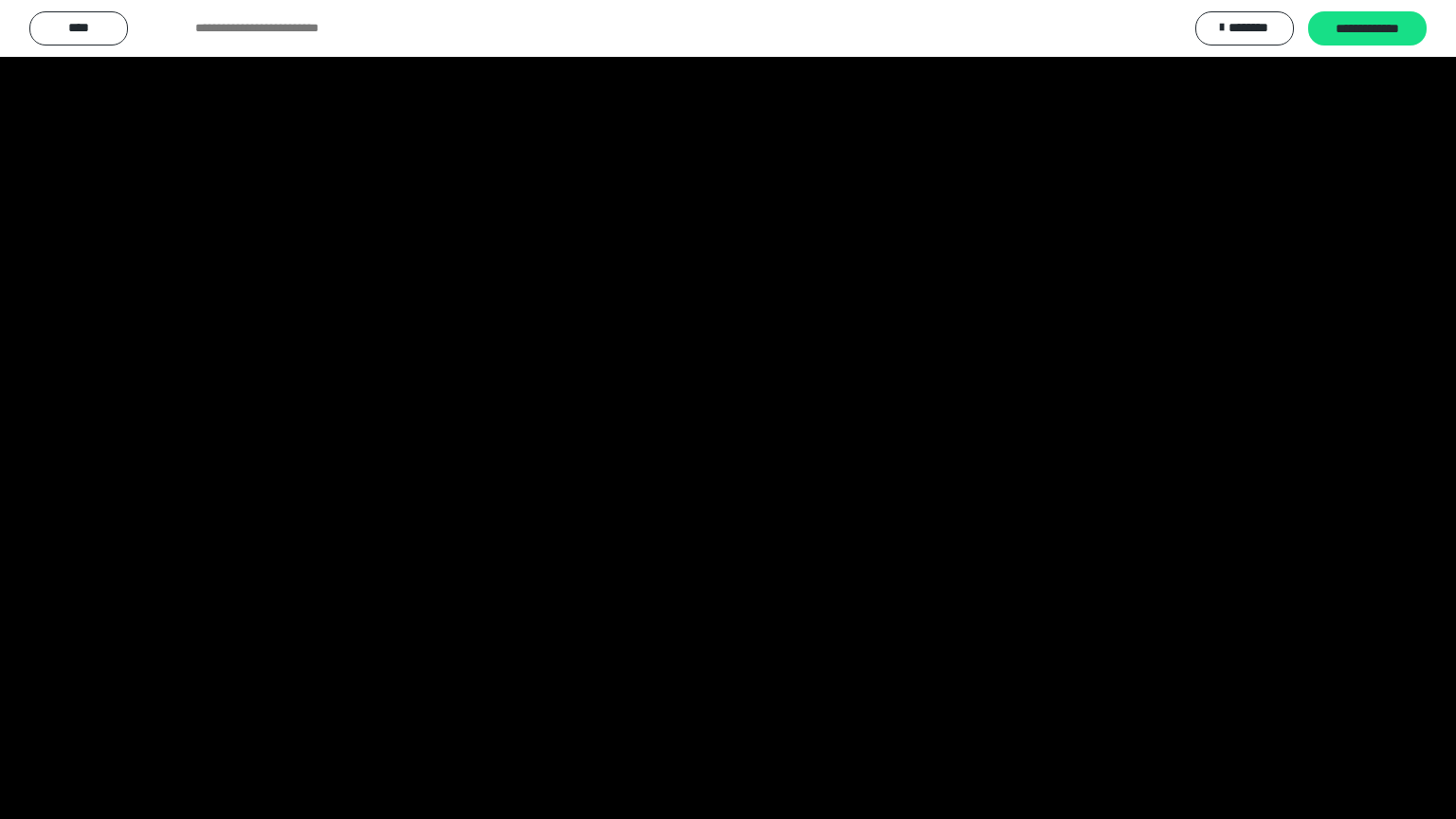 click at bounding box center [0, 0] 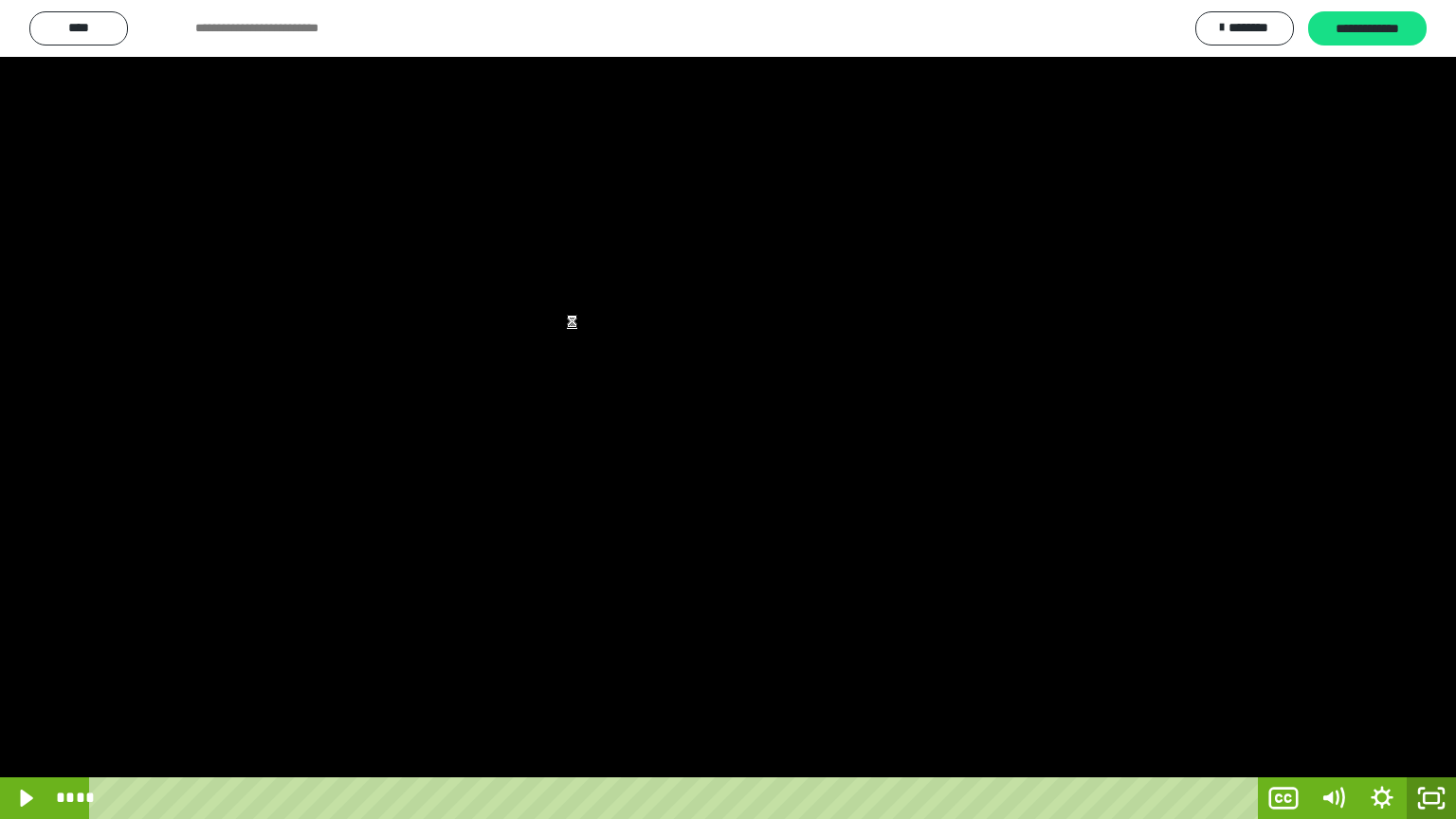 click 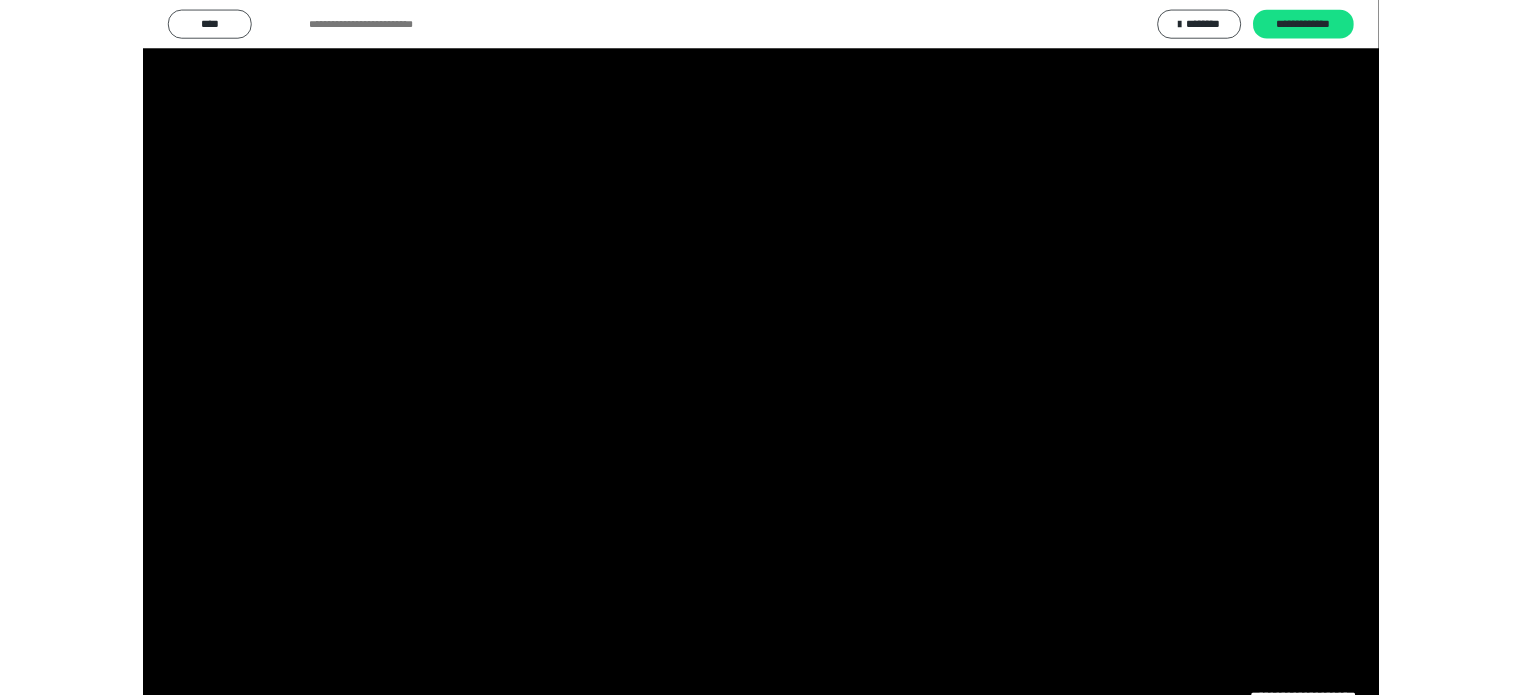 scroll, scrollTop: 0, scrollLeft: 51, axis: horizontal 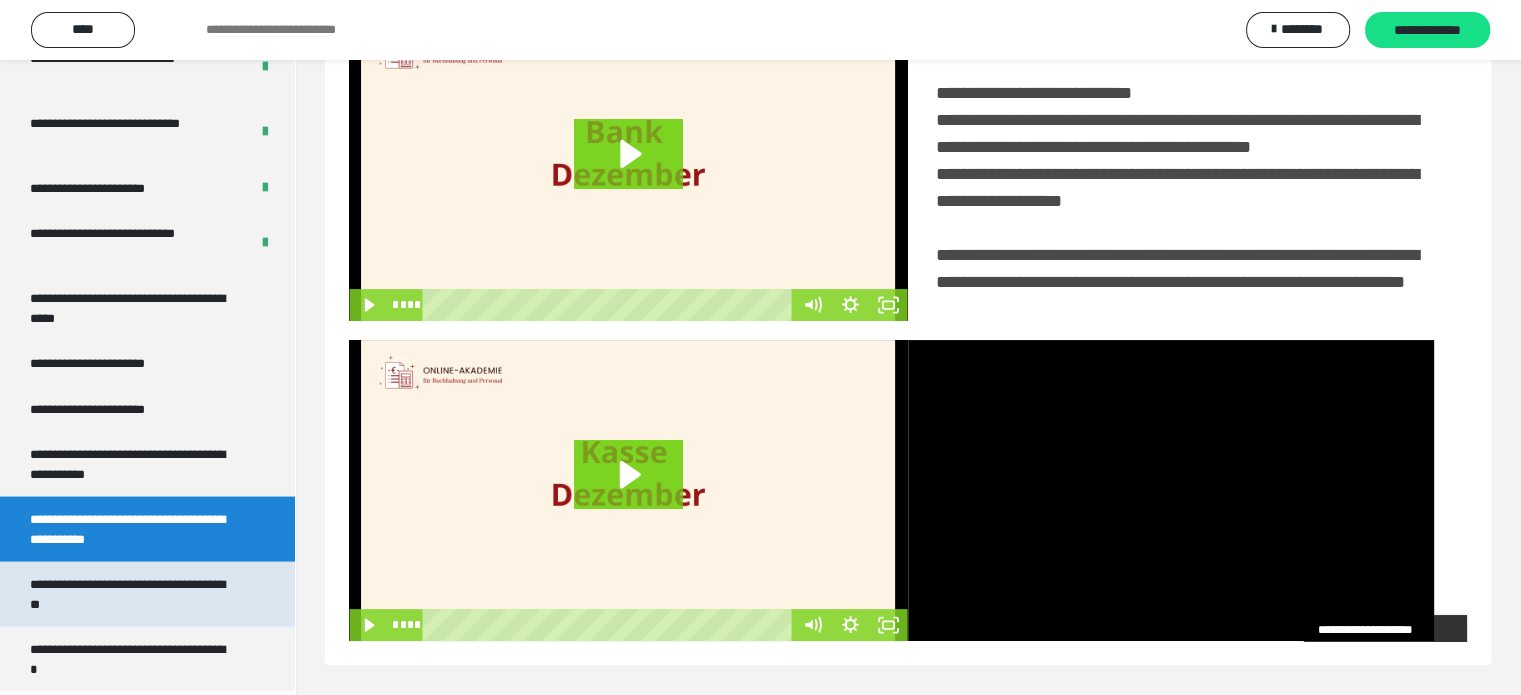 click on "**********" at bounding box center (132, 594) 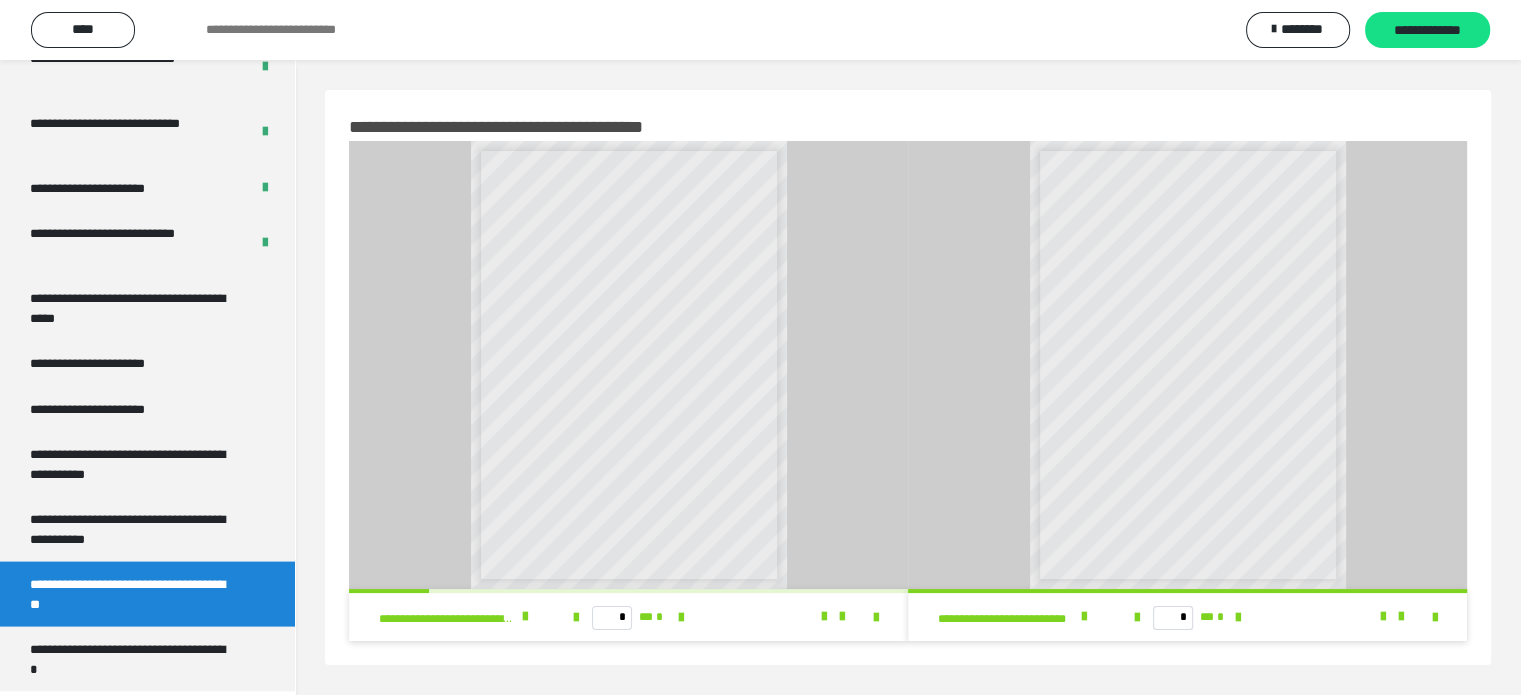 scroll, scrollTop: 60, scrollLeft: 0, axis: vertical 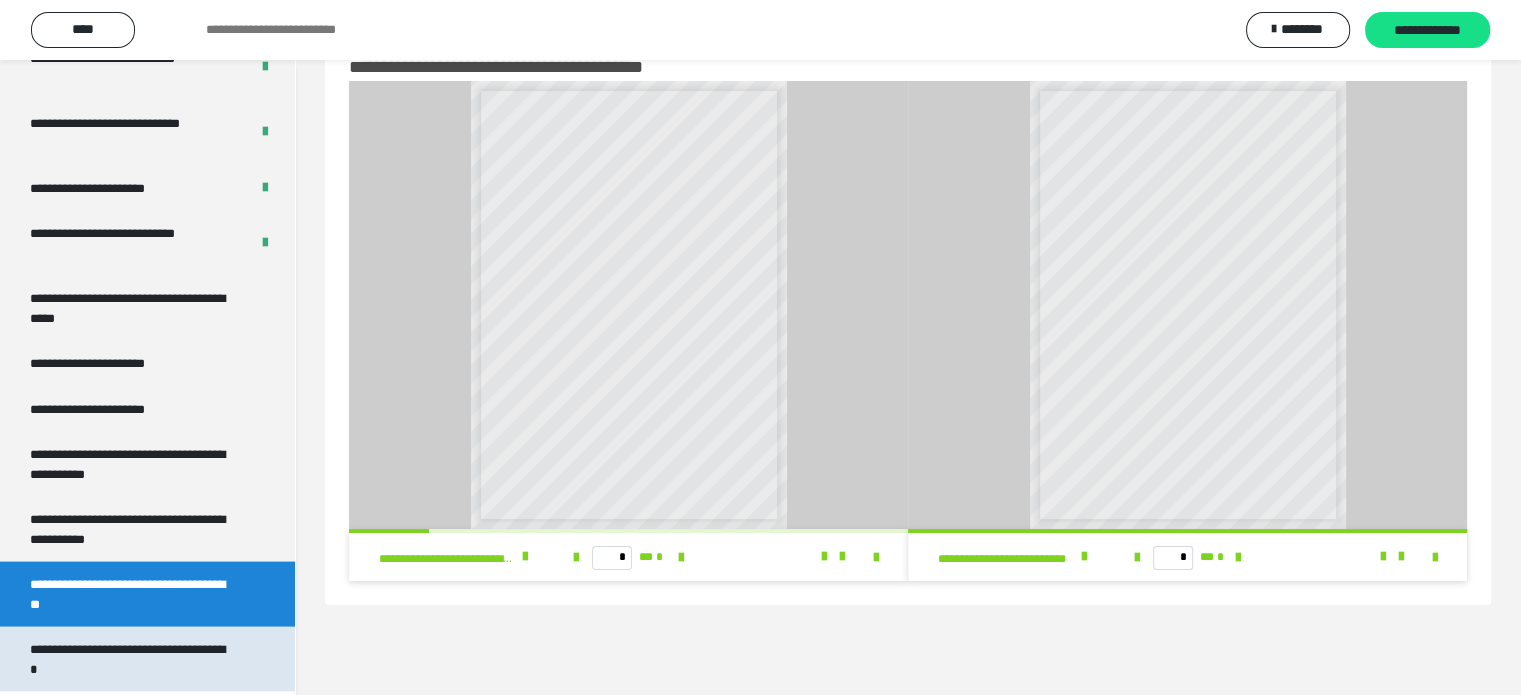 click on "**********" at bounding box center [132, 659] 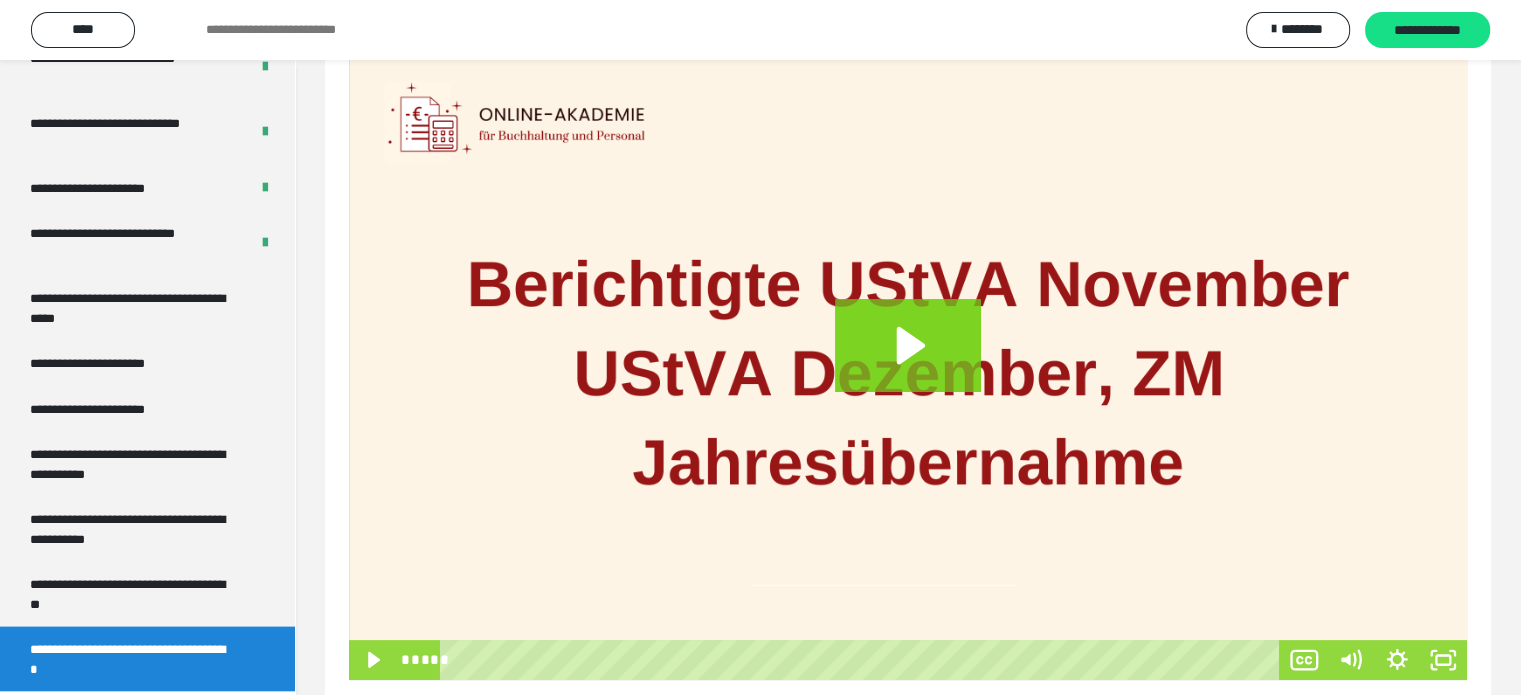 scroll, scrollTop: 346, scrollLeft: 0, axis: vertical 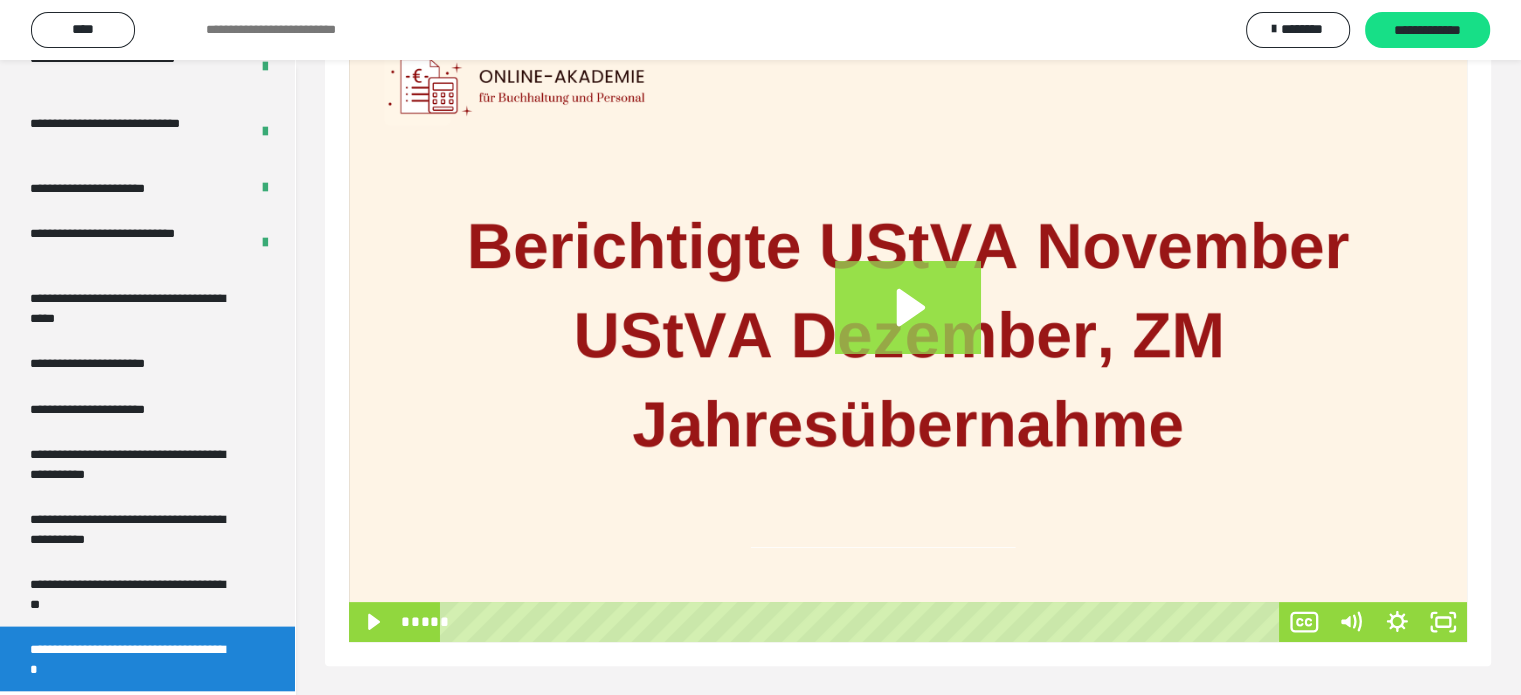 click 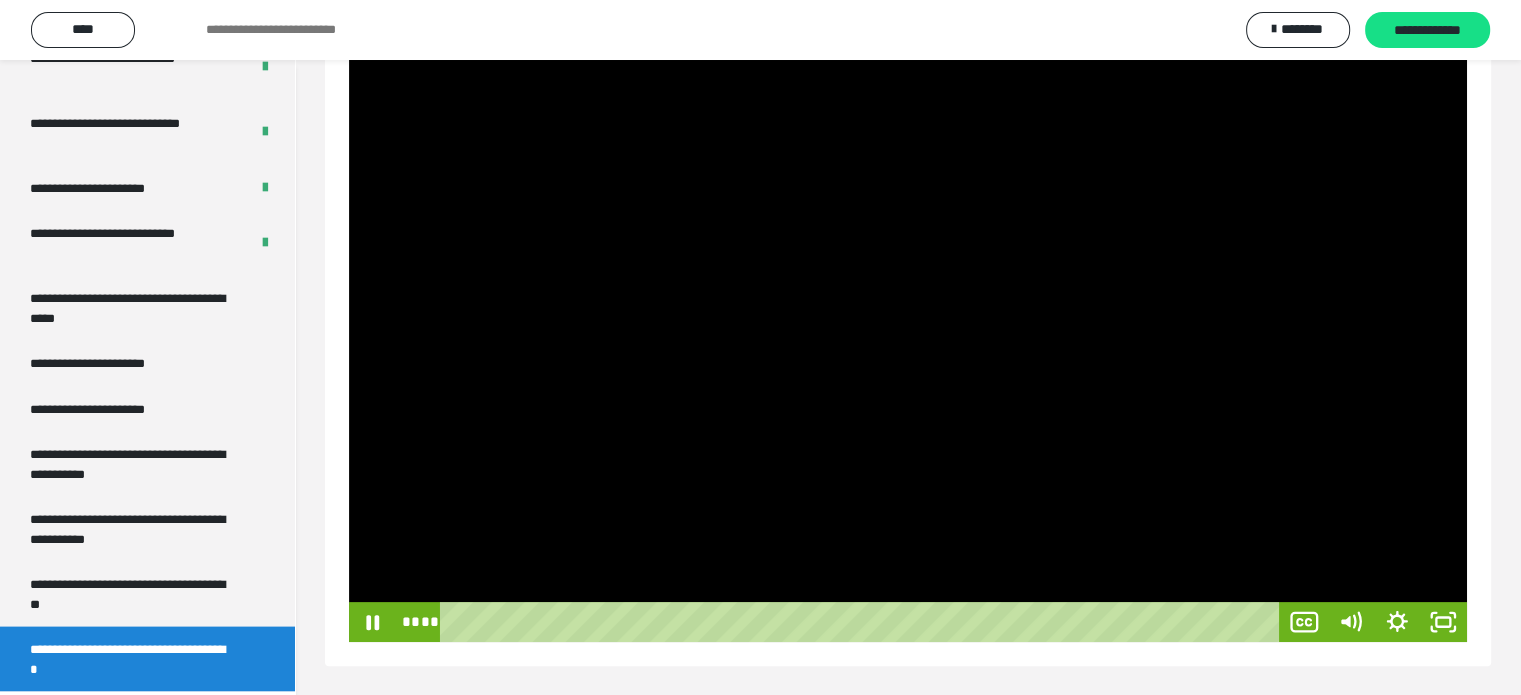 click at bounding box center (908, 327) 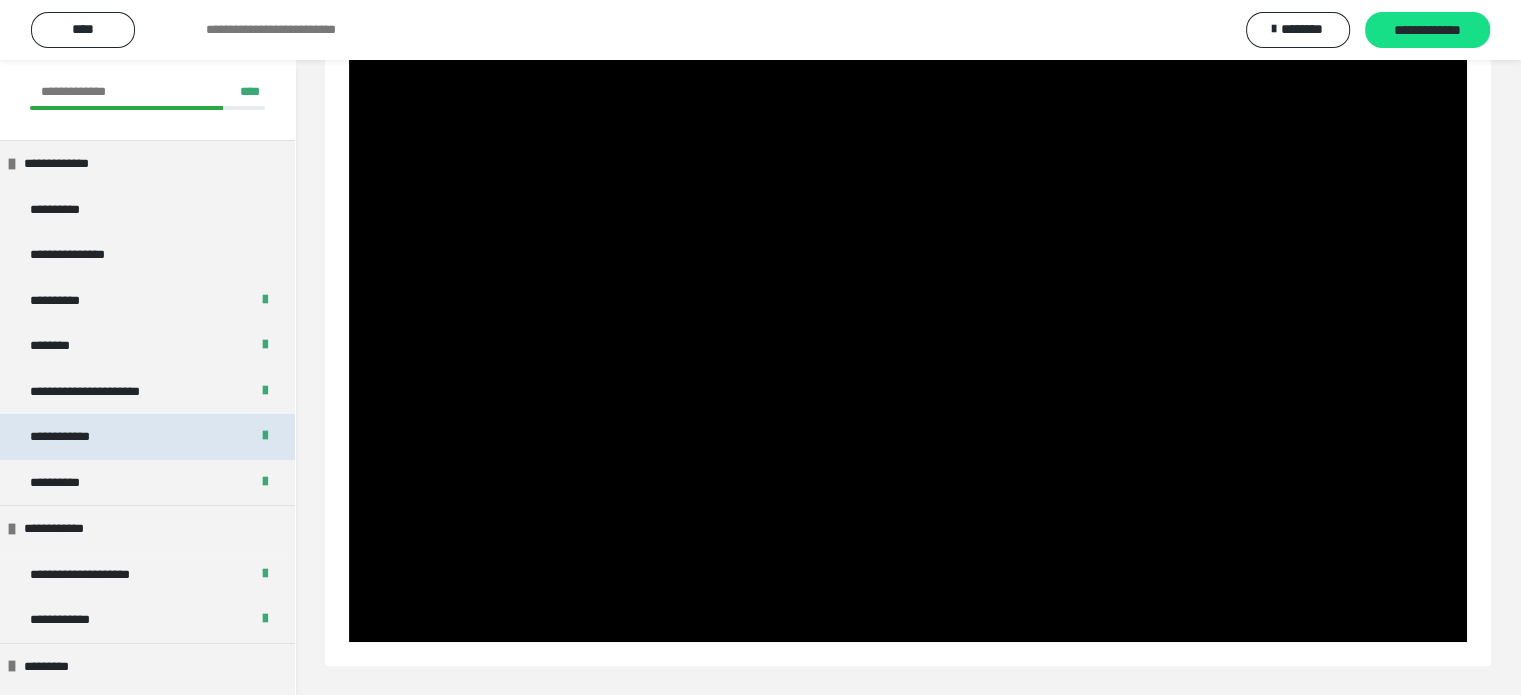 scroll, scrollTop: 0, scrollLeft: 0, axis: both 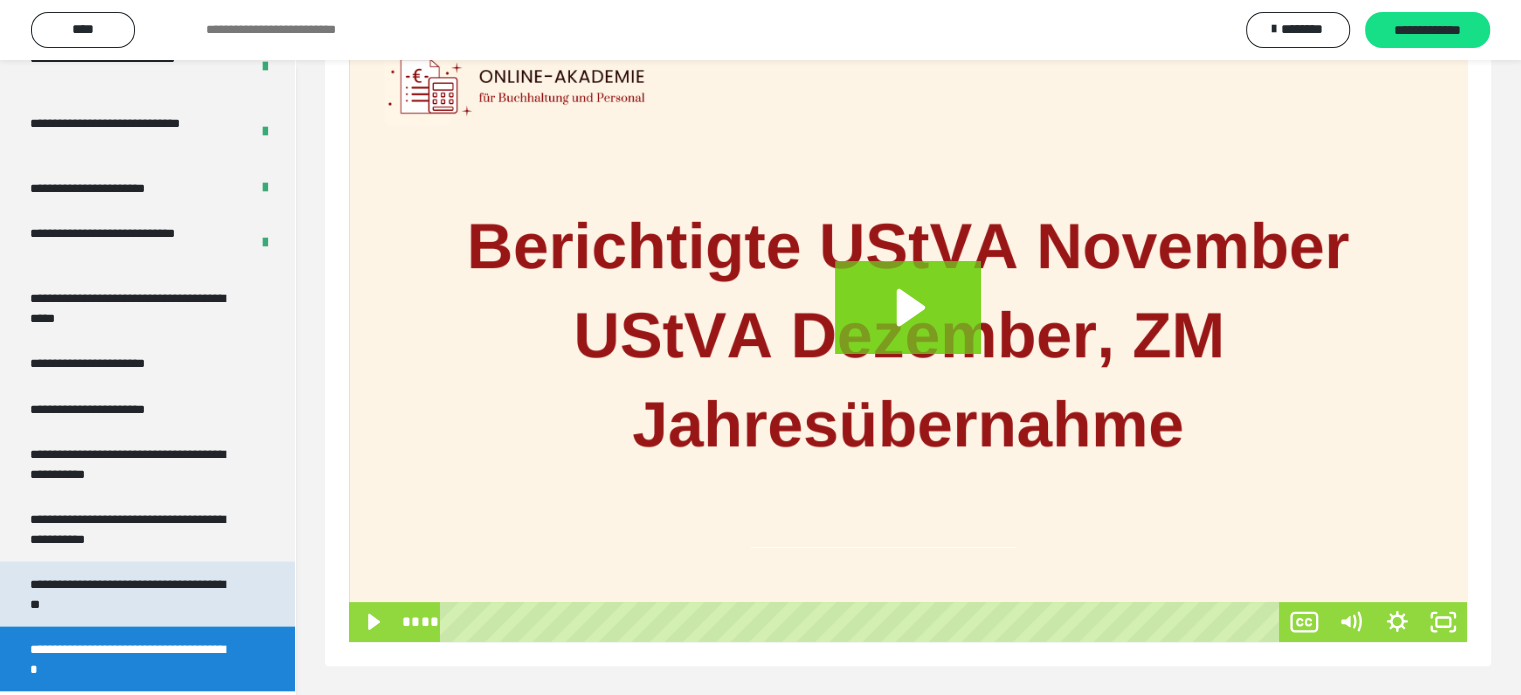 click on "**********" at bounding box center [132, 594] 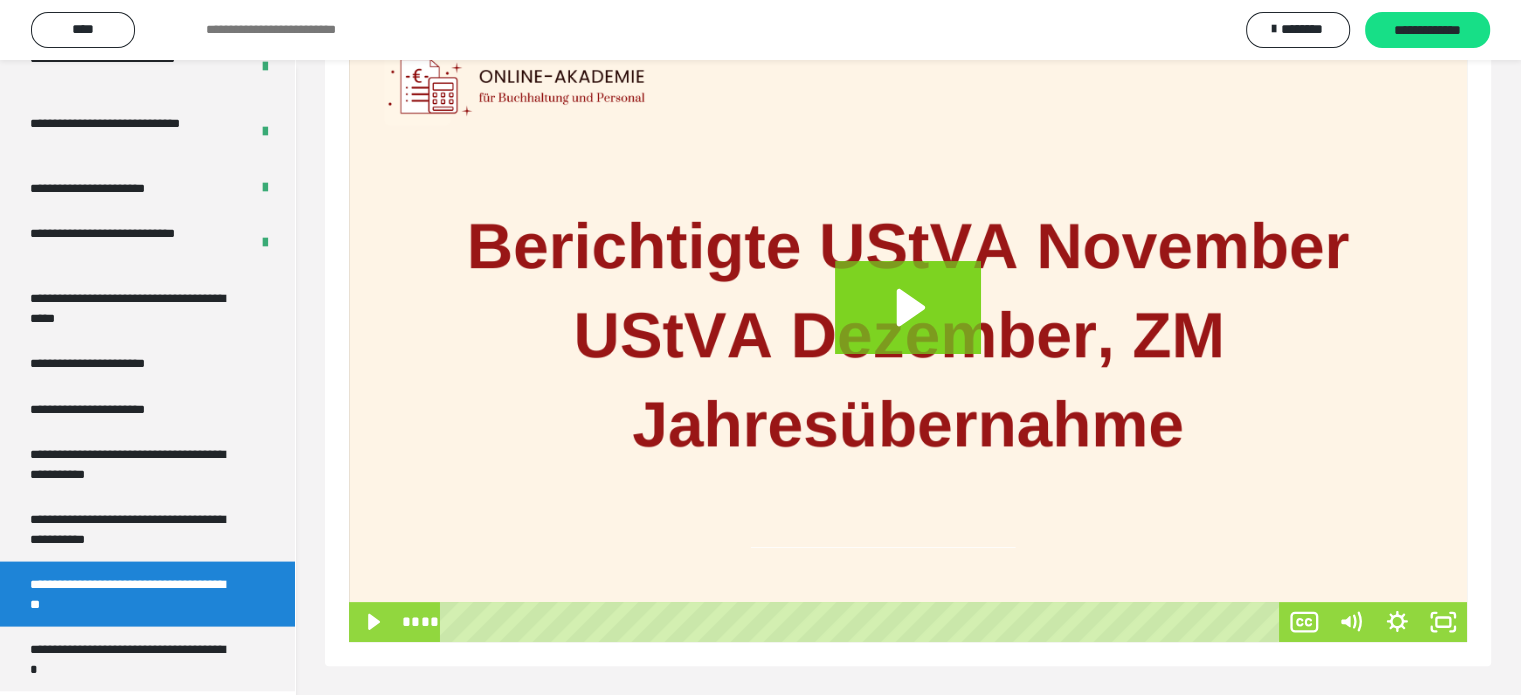 scroll, scrollTop: 60, scrollLeft: 0, axis: vertical 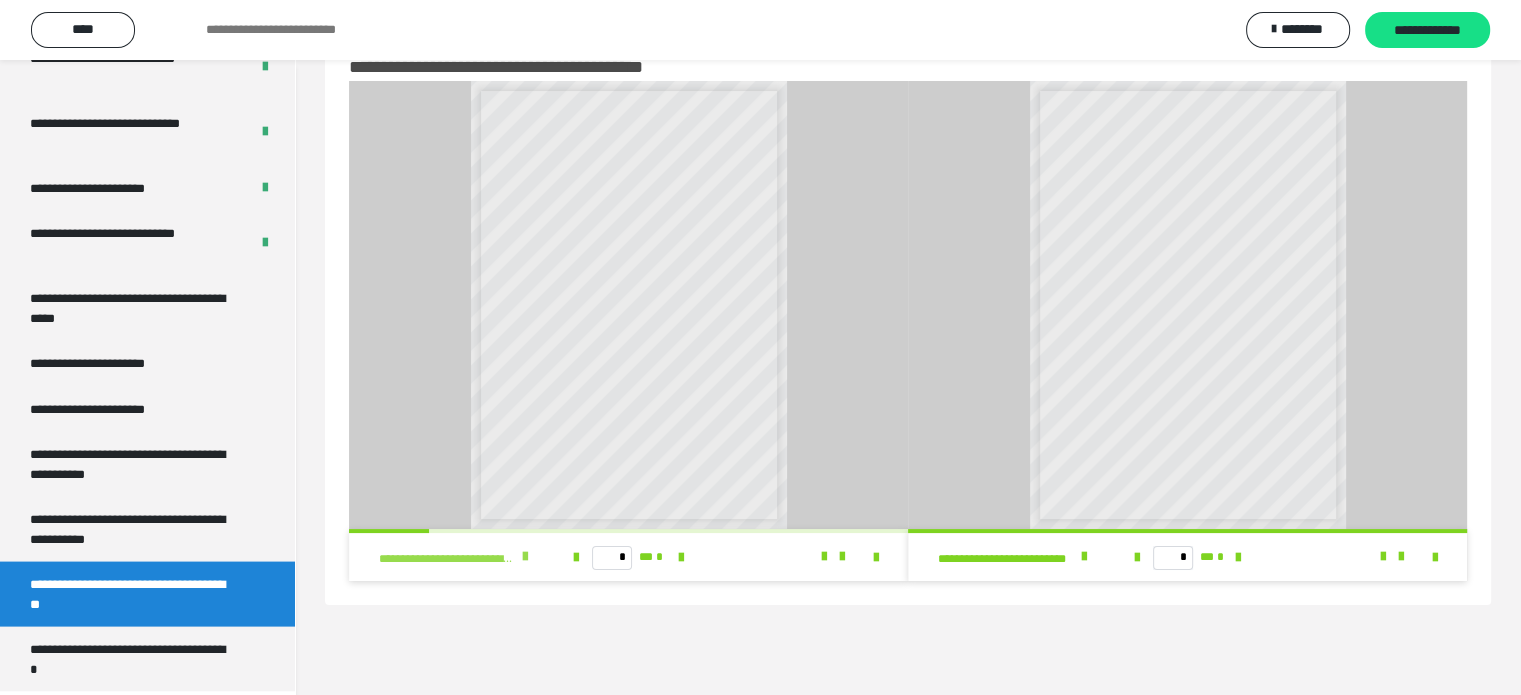 click at bounding box center (525, 557) 